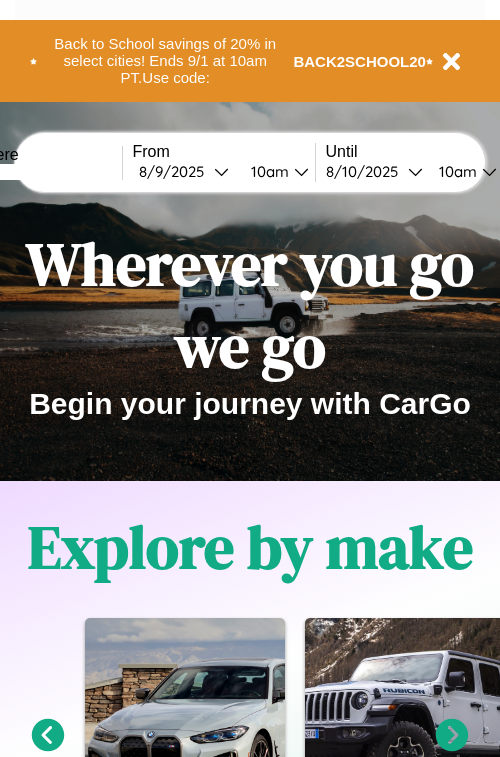 scroll, scrollTop: 0, scrollLeft: 0, axis: both 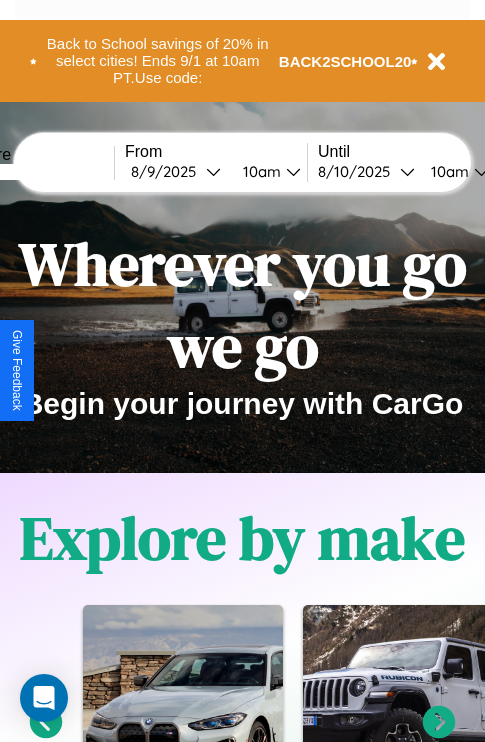 click at bounding box center [39, 172] 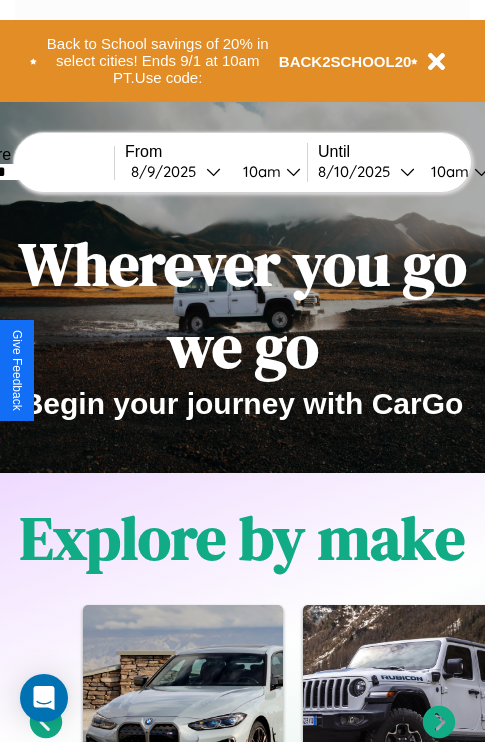 type on "*******" 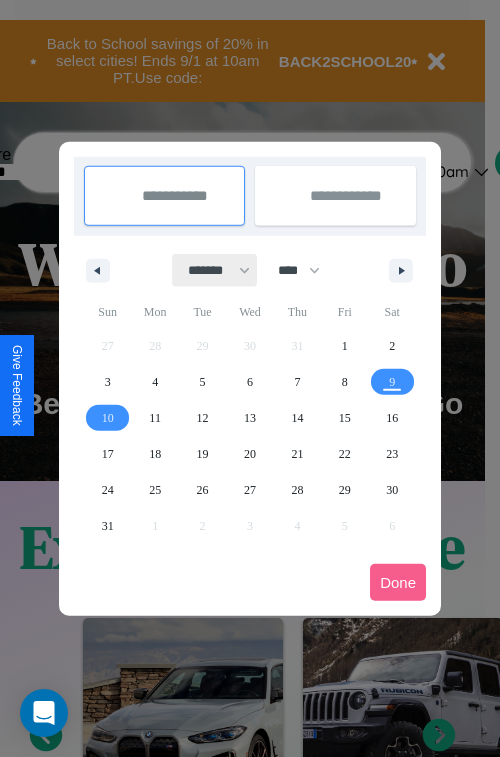 click on "******* ******** ***** ***** *** **** **** ****** ********* ******* ******** ********" at bounding box center (215, 270) 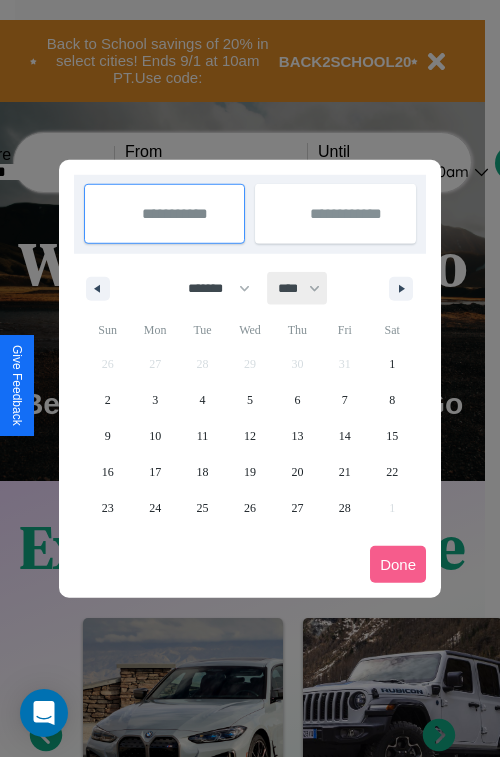 click on "**** **** **** **** **** **** **** **** **** **** **** **** **** **** **** **** **** **** **** **** **** **** **** **** **** **** **** **** **** **** **** **** **** **** **** **** **** **** **** **** **** **** **** **** **** **** **** **** **** **** **** **** **** **** **** **** **** **** **** **** **** **** **** **** **** **** **** **** **** **** **** **** **** **** **** **** **** **** **** **** **** **** **** **** **** **** **** **** **** **** **** **** **** **** **** **** **** **** **** **** **** **** **** **** **** **** **** **** **** **** **** **** **** **** **** **** **** **** **** **** ****" at bounding box center (298, 288) 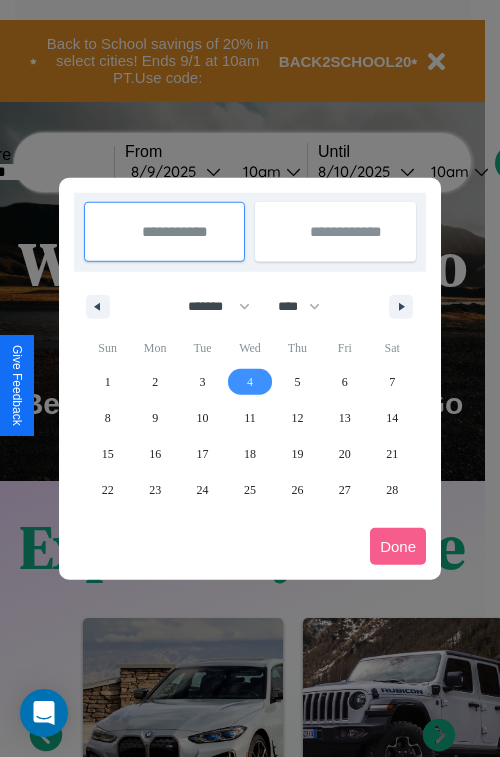 click on "4" at bounding box center [250, 382] 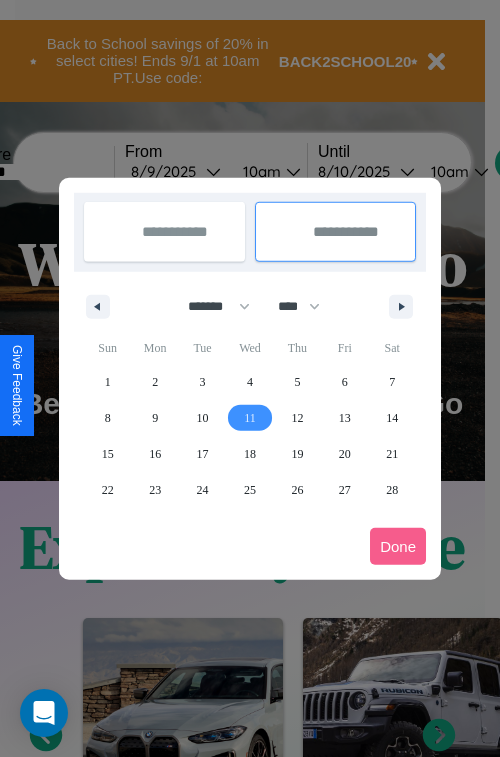click on "11" at bounding box center [250, 418] 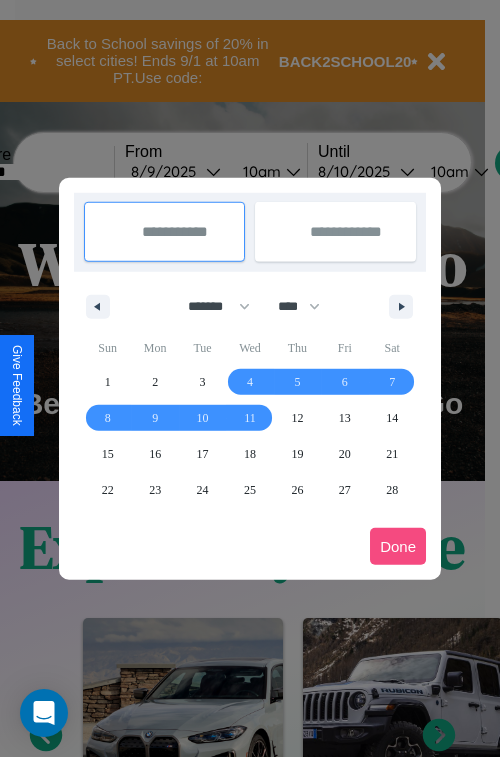 click on "Done" at bounding box center [398, 546] 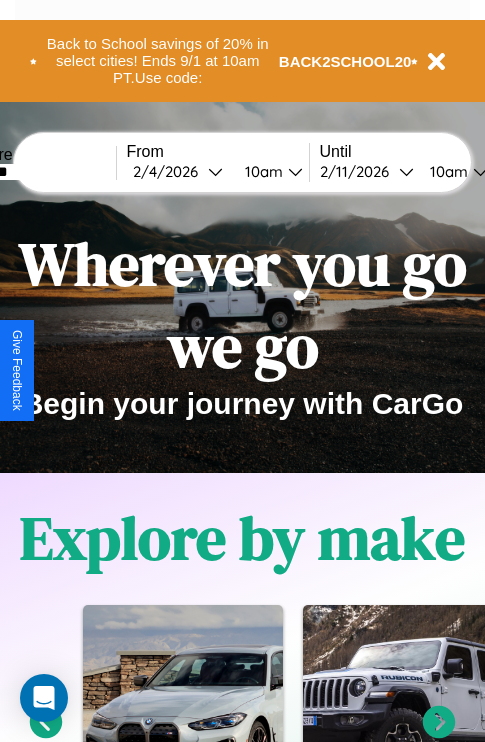 click on "10am" at bounding box center (261, 171) 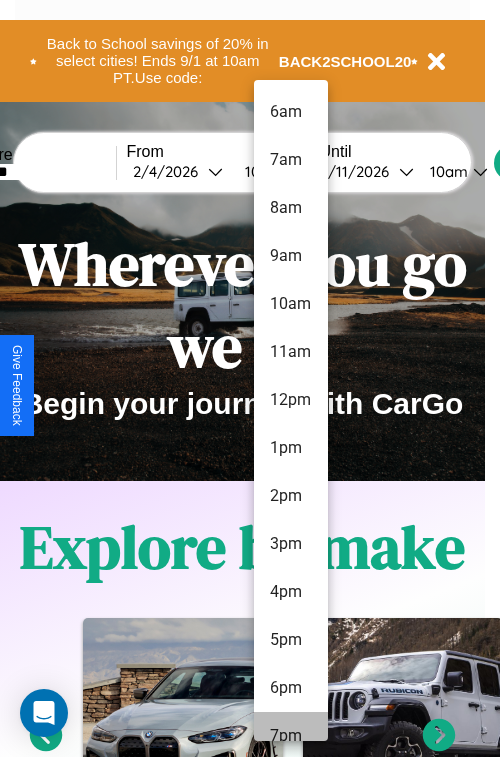 click on "7pm" at bounding box center [291, 736] 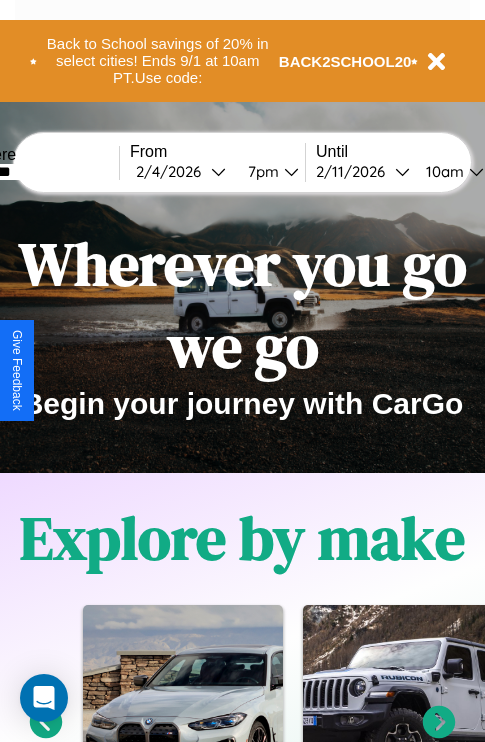 click on "10am" at bounding box center [442, 171] 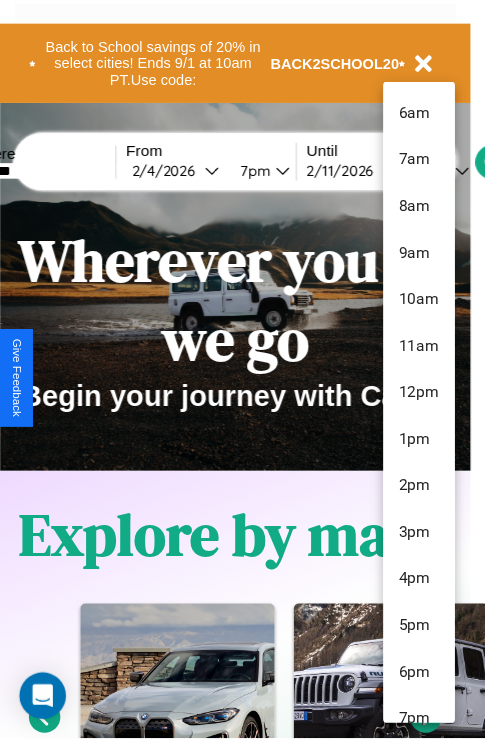 scroll, scrollTop: 163, scrollLeft: 0, axis: vertical 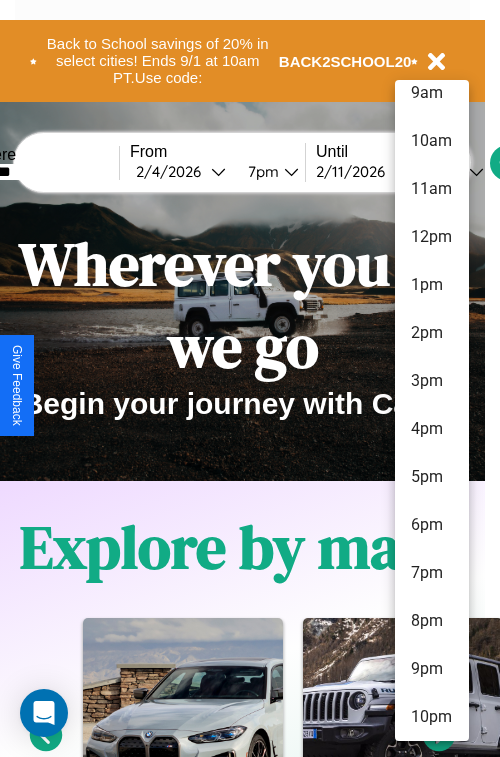 click on "10pm" at bounding box center [432, 717] 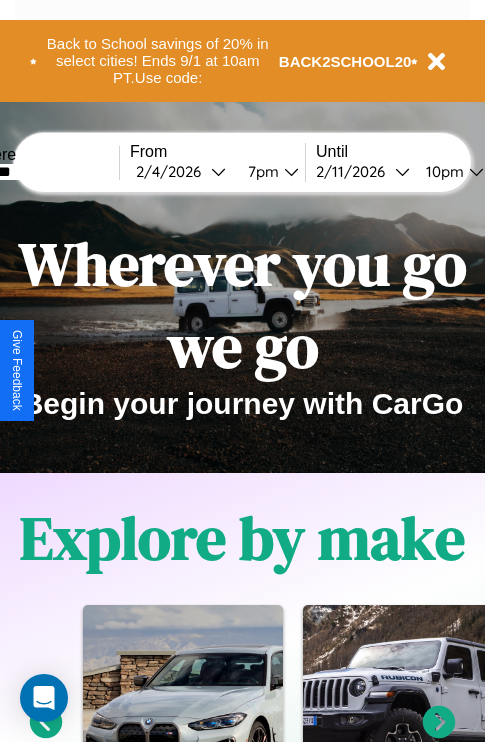 scroll, scrollTop: 0, scrollLeft: 66, axis: horizontal 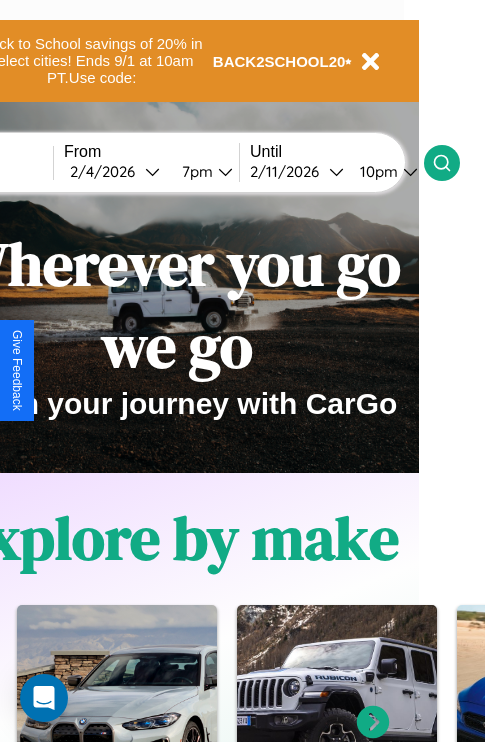 click 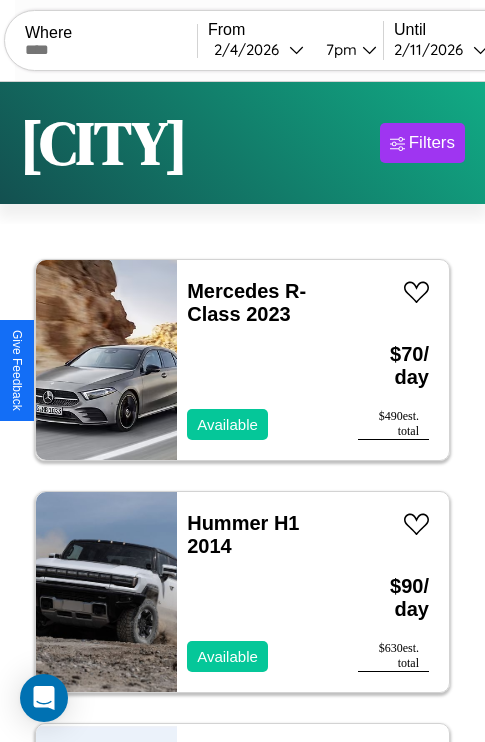 scroll, scrollTop: 79, scrollLeft: 0, axis: vertical 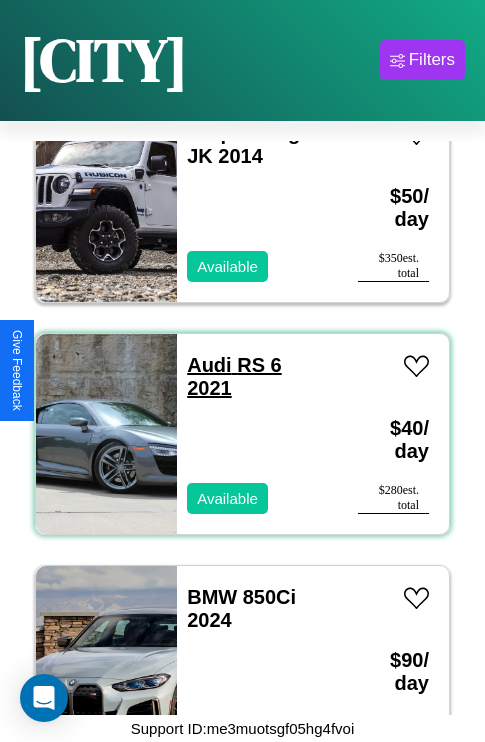 click on "Audi   RS 6   2021" at bounding box center [234, 376] 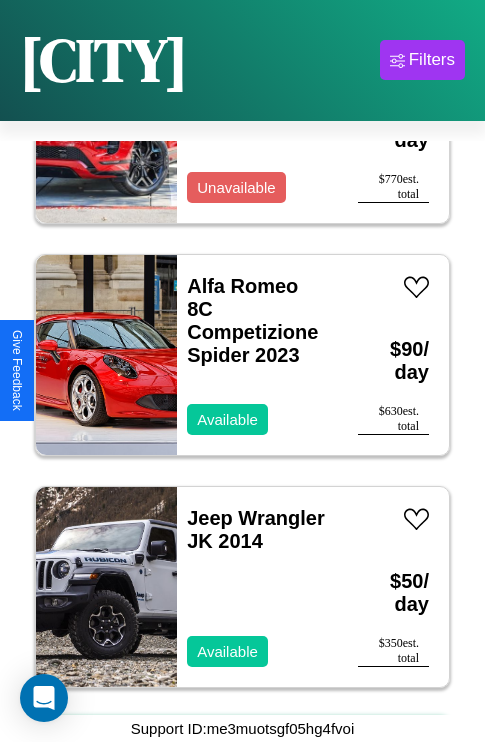 scroll, scrollTop: 4251, scrollLeft: 0, axis: vertical 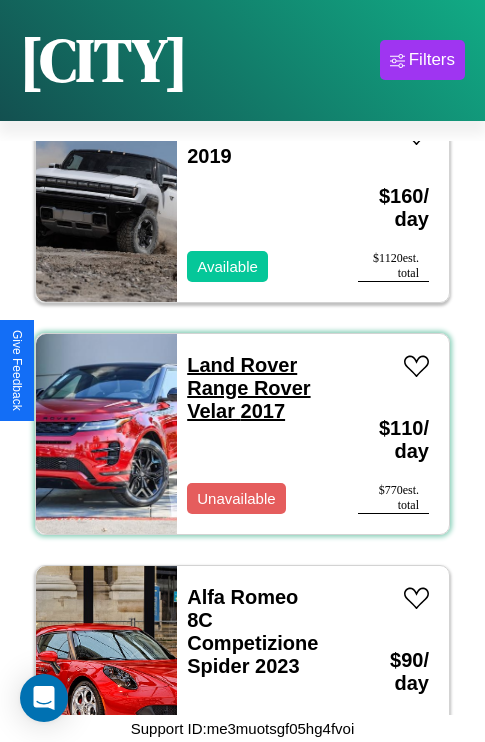 click on "Land Rover   Range Rover Velar   2017" at bounding box center (248, 388) 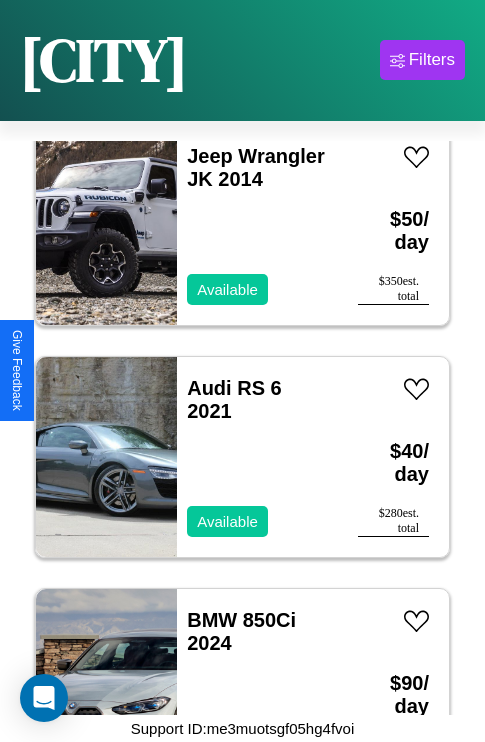 scroll, scrollTop: 4947, scrollLeft: 0, axis: vertical 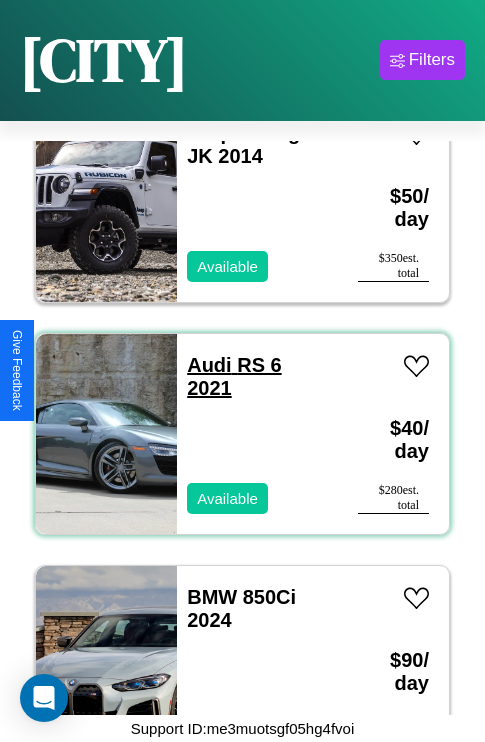 click on "Audi   RS 6   2021" at bounding box center (234, 376) 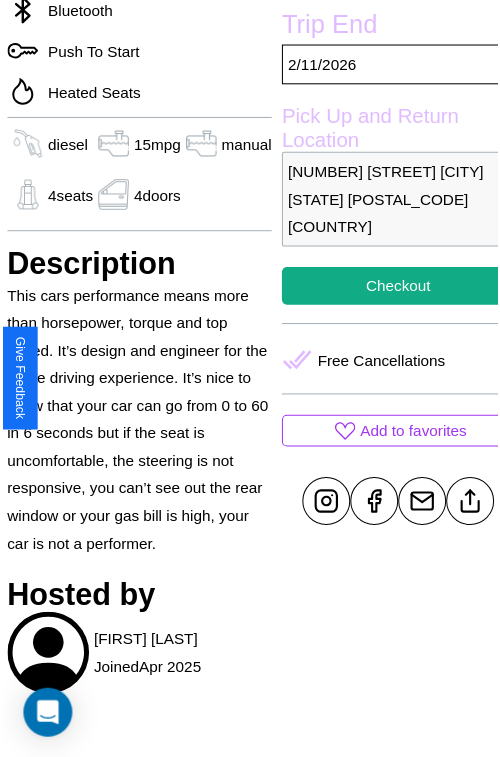 scroll, scrollTop: 600, scrollLeft: 72, axis: both 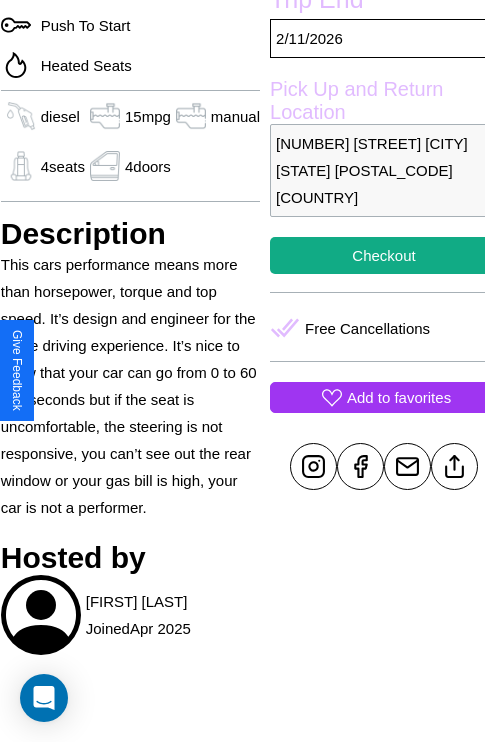 click on "Add to favorites" at bounding box center [399, 397] 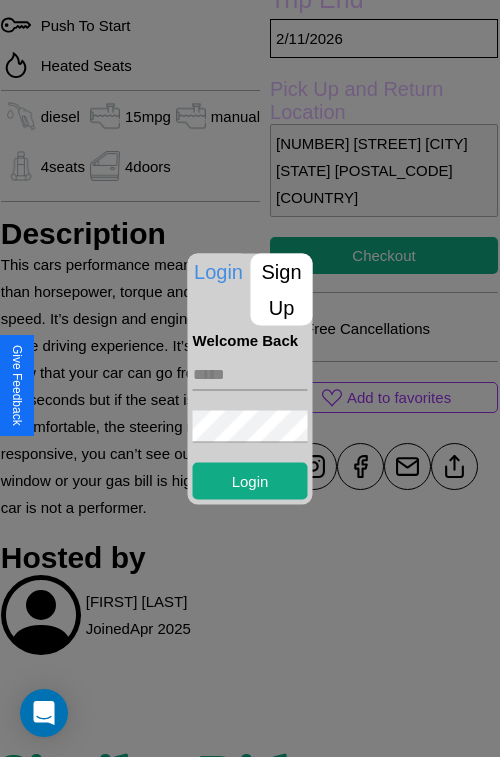 click on "Sign Up" at bounding box center [282, 289] 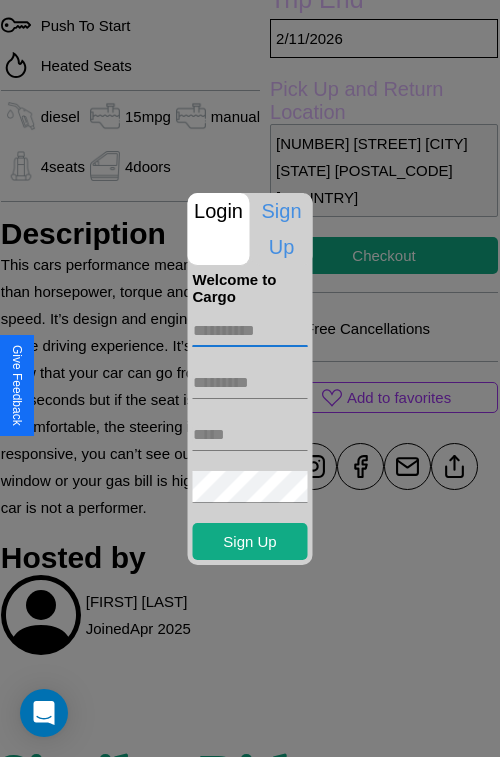 click at bounding box center [250, 331] 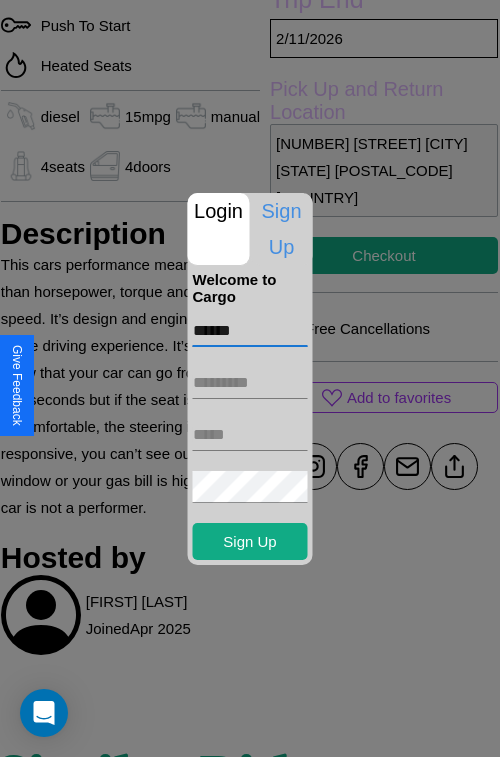 type on "******" 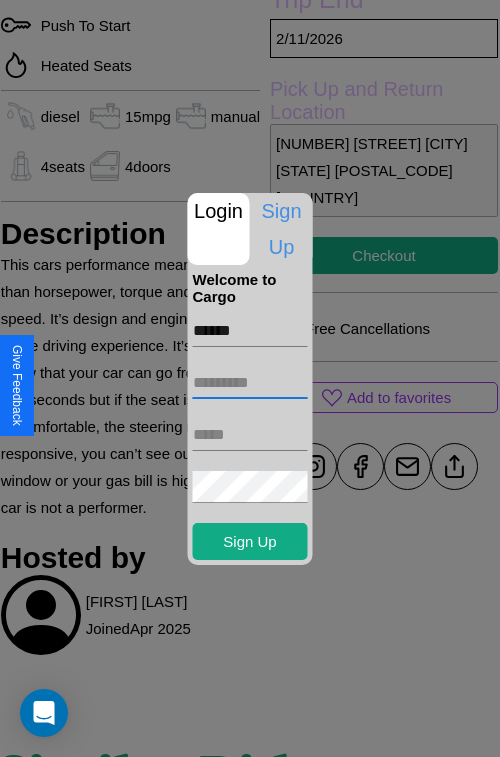 click at bounding box center [250, 383] 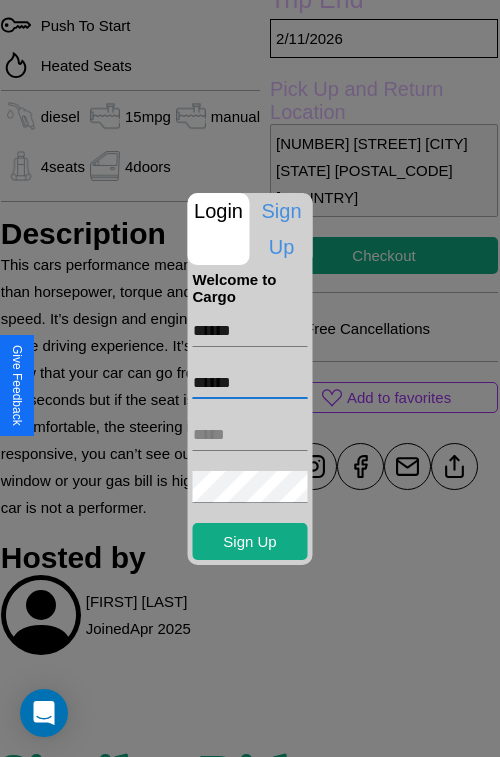type on "******" 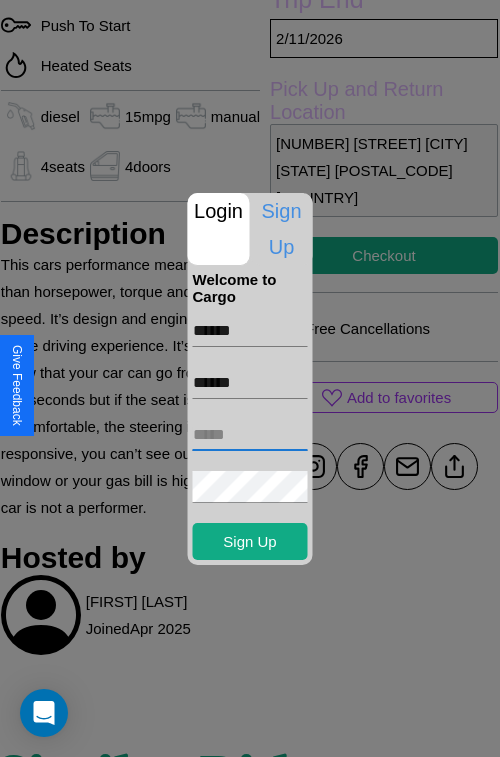click at bounding box center (250, 435) 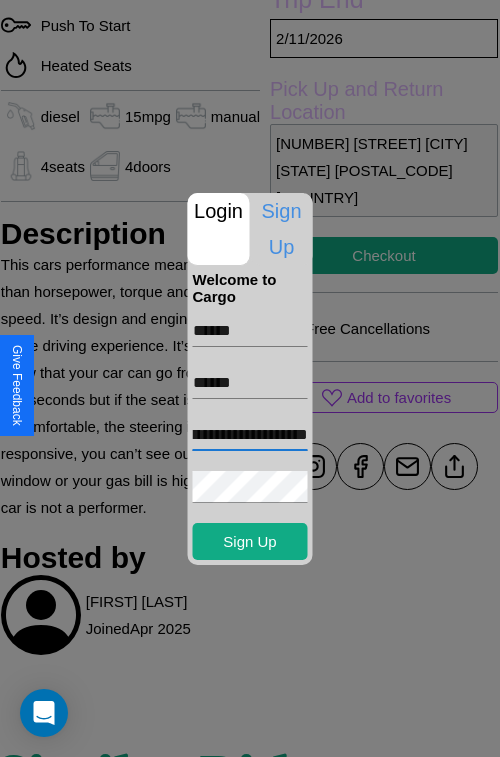scroll, scrollTop: 0, scrollLeft: 55, axis: horizontal 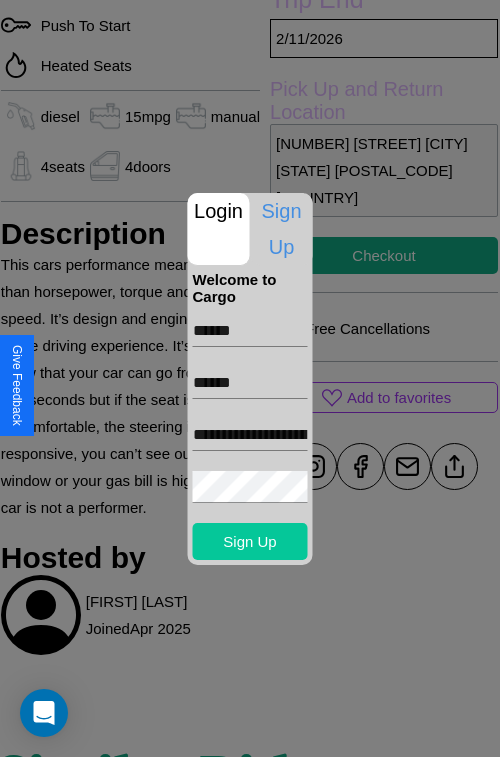 click on "Sign Up" at bounding box center [250, 541] 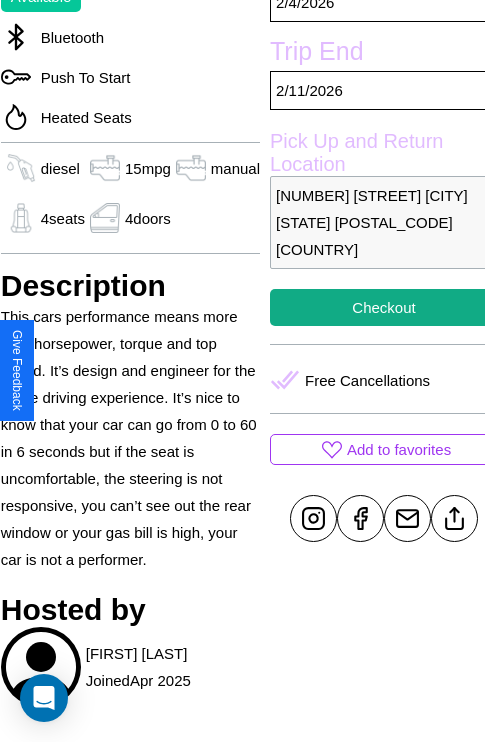scroll, scrollTop: 458, scrollLeft: 72, axis: both 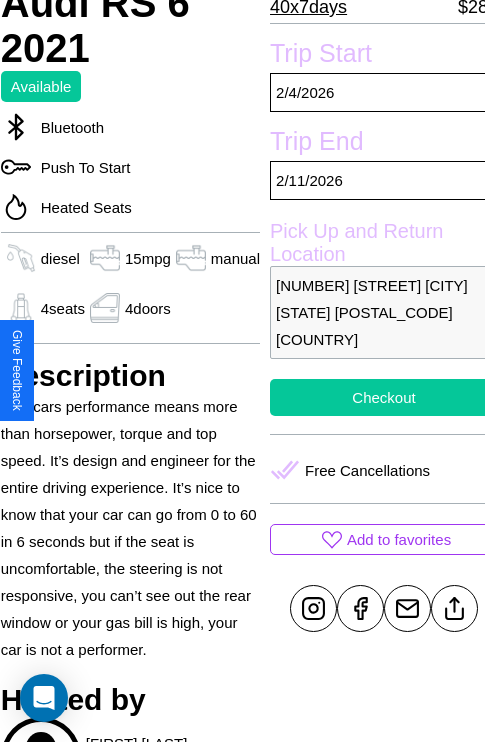 click on "Checkout" at bounding box center [384, 397] 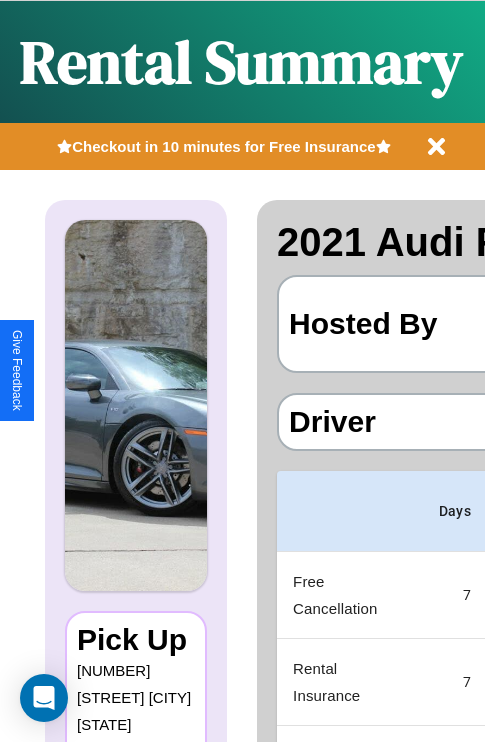 scroll, scrollTop: 0, scrollLeft: 378, axis: horizontal 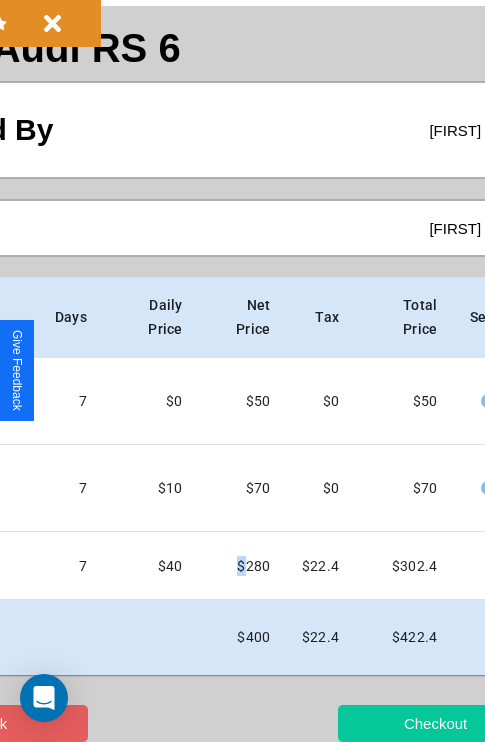 click on "Checkout" at bounding box center [435, 723] 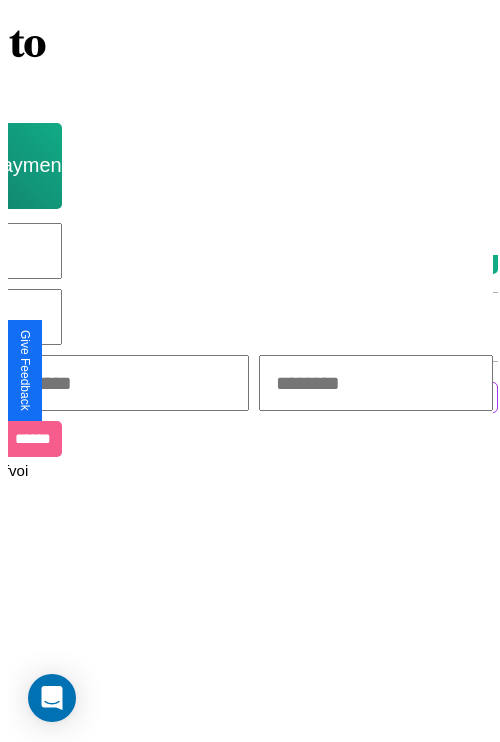 scroll, scrollTop: 0, scrollLeft: 0, axis: both 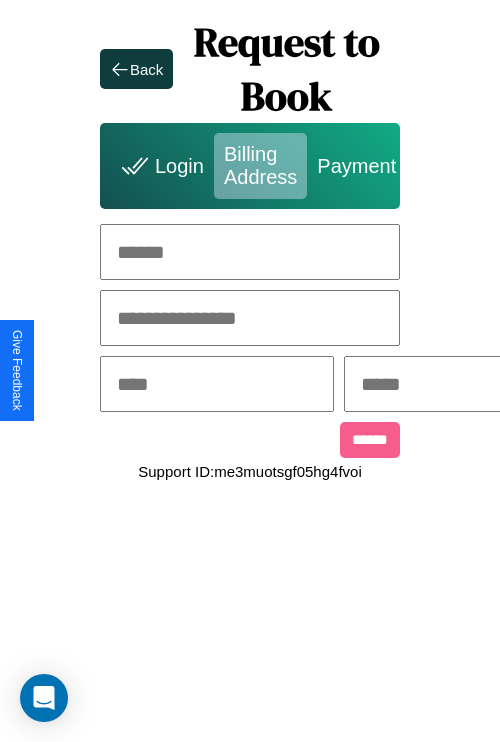click at bounding box center [250, 252] 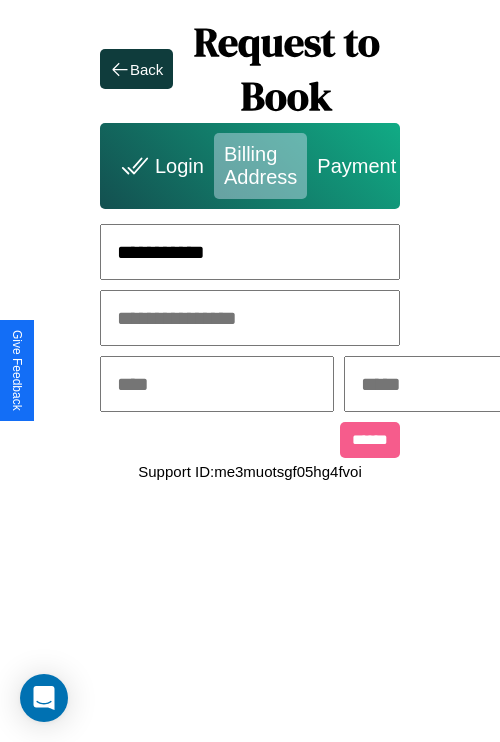 type on "**********" 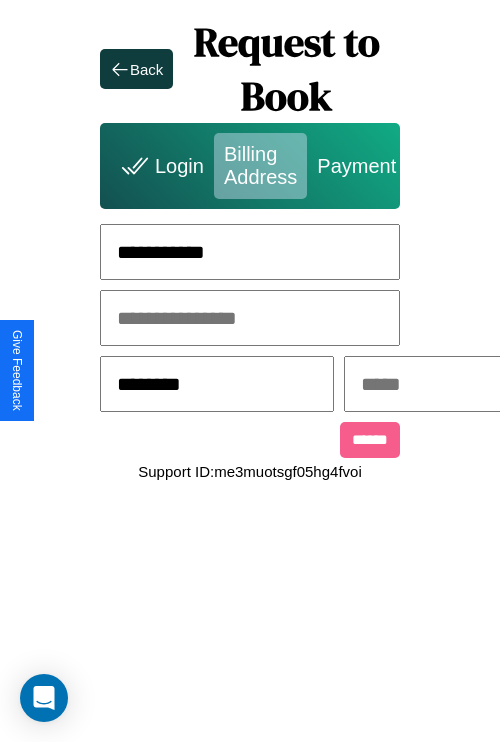 type on "********" 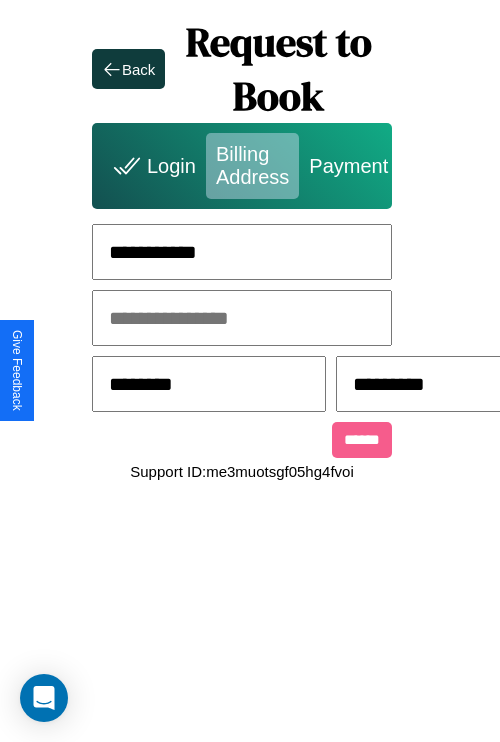 scroll, scrollTop: 0, scrollLeft: 517, axis: horizontal 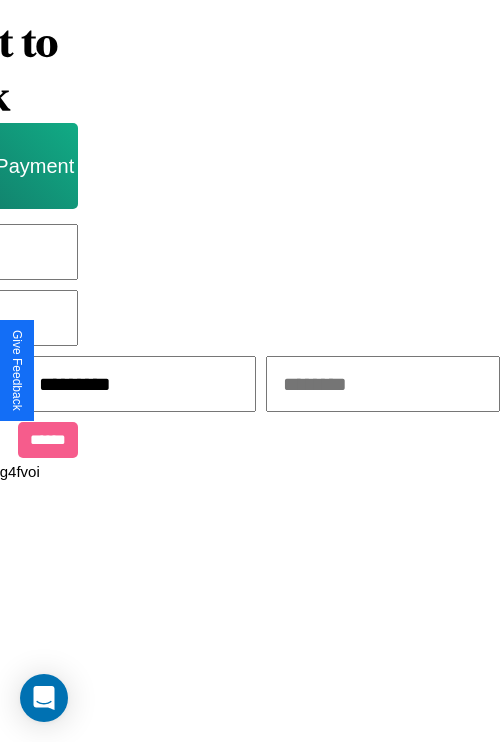 type on "*********" 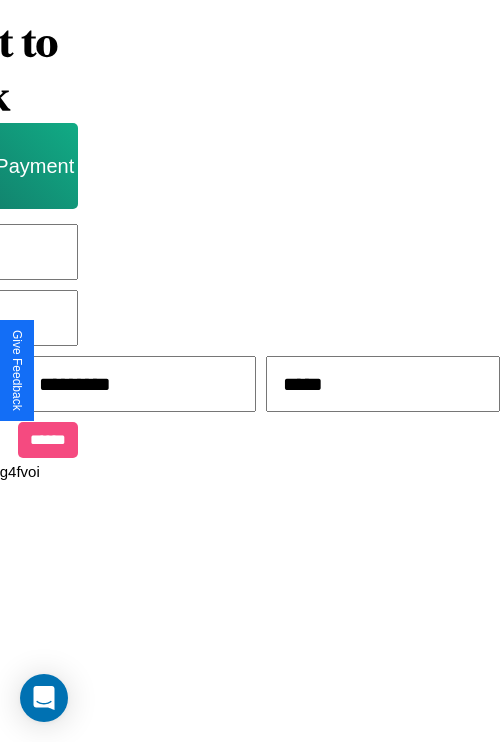 type on "*****" 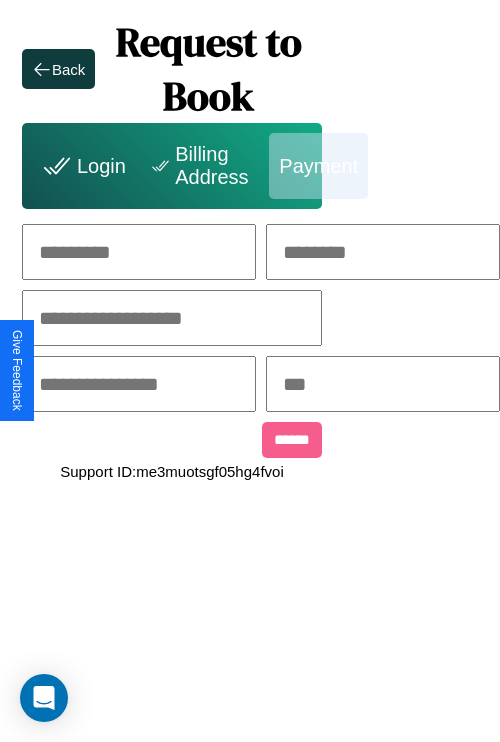 scroll, scrollTop: 0, scrollLeft: 208, axis: horizontal 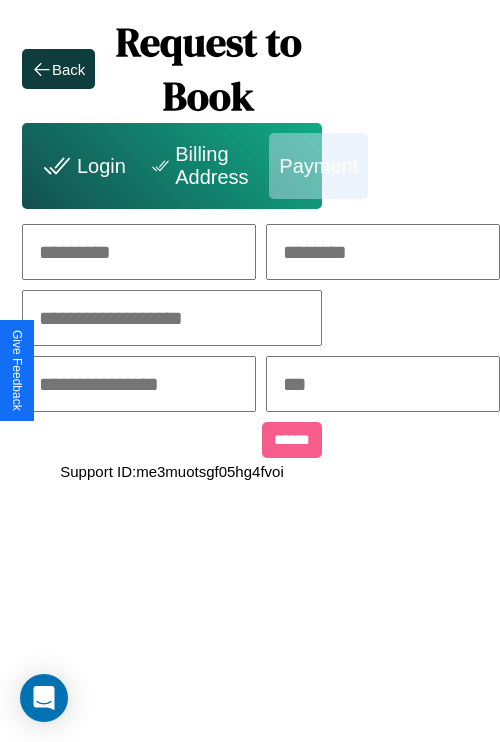 click at bounding box center (139, 252) 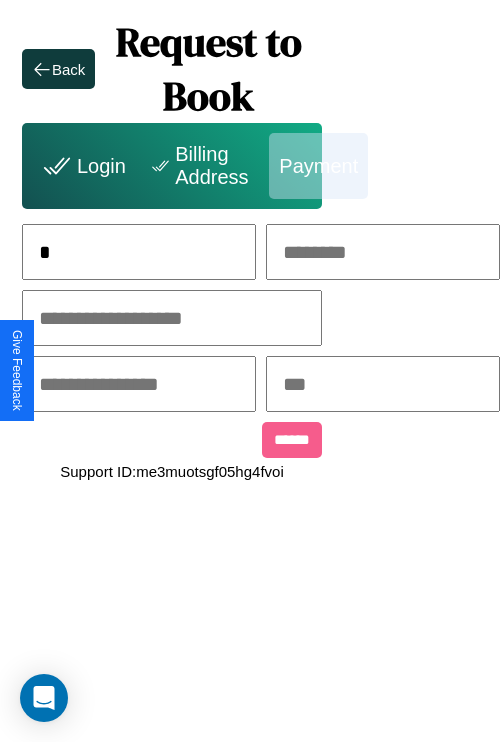 scroll, scrollTop: 0, scrollLeft: 129, axis: horizontal 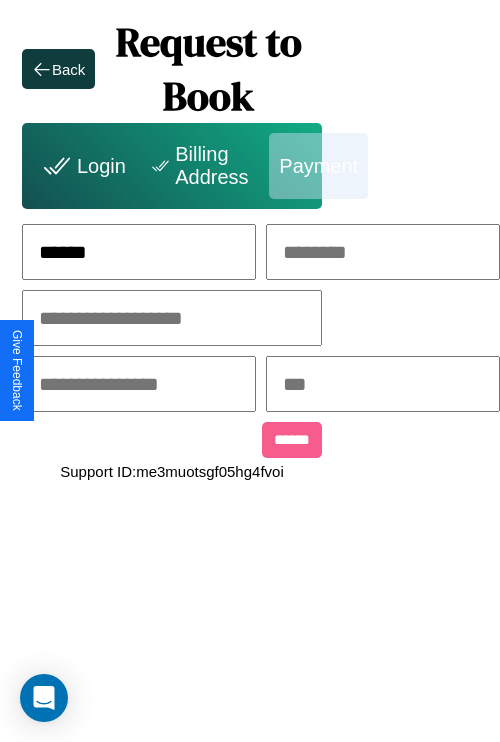 type on "******" 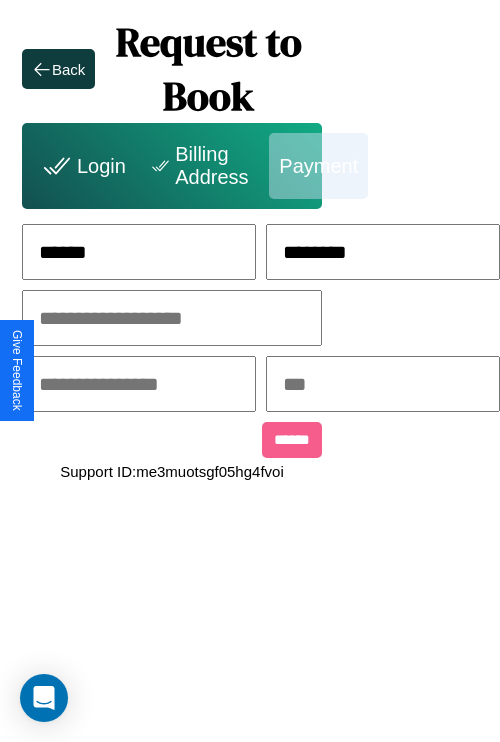 type on "********" 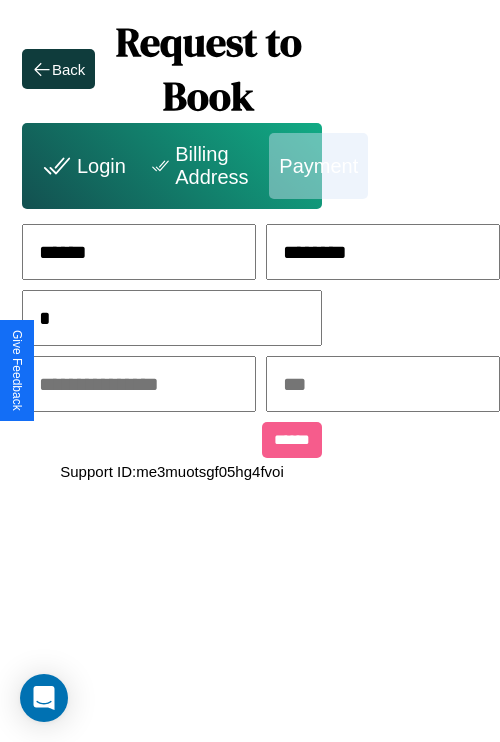 scroll, scrollTop: 0, scrollLeft: 128, axis: horizontal 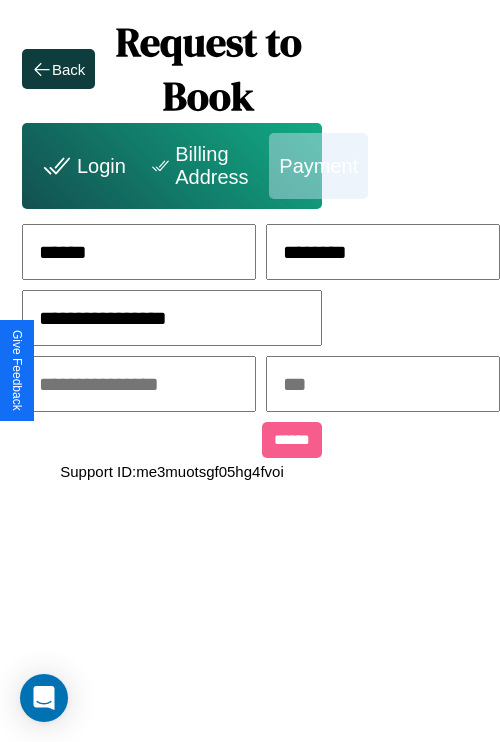 type on "**********" 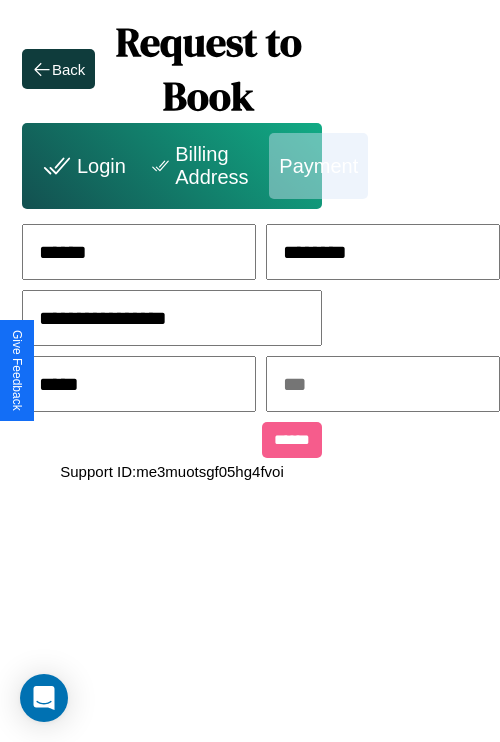 type on "*****" 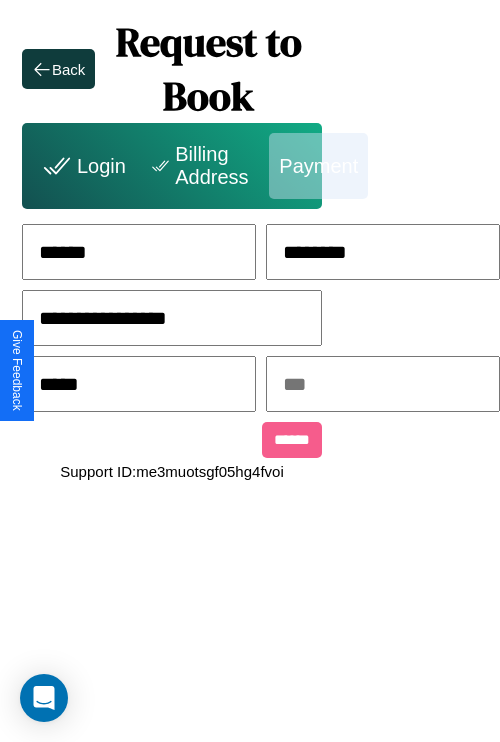 click at bounding box center [383, 384] 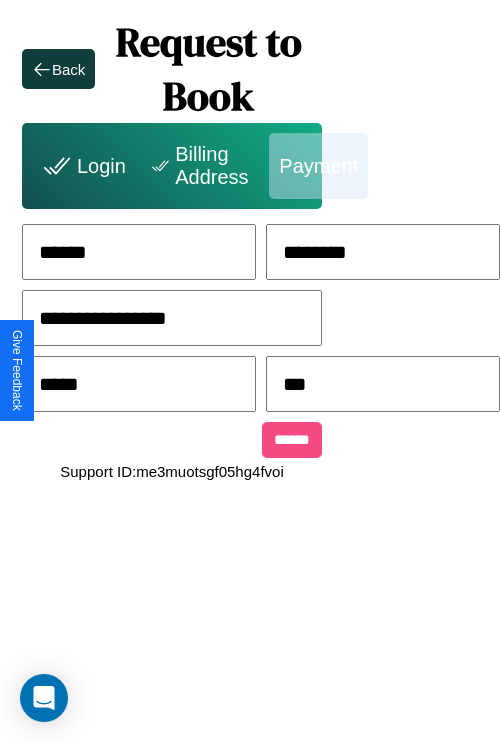 type on "***" 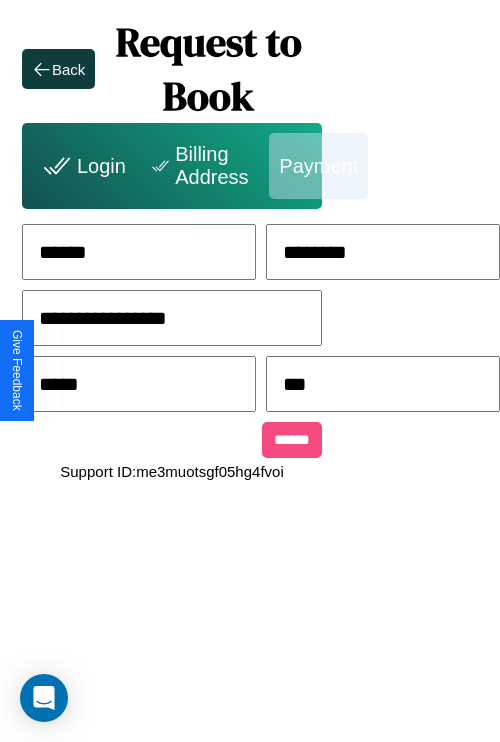 click on "******" at bounding box center [292, 440] 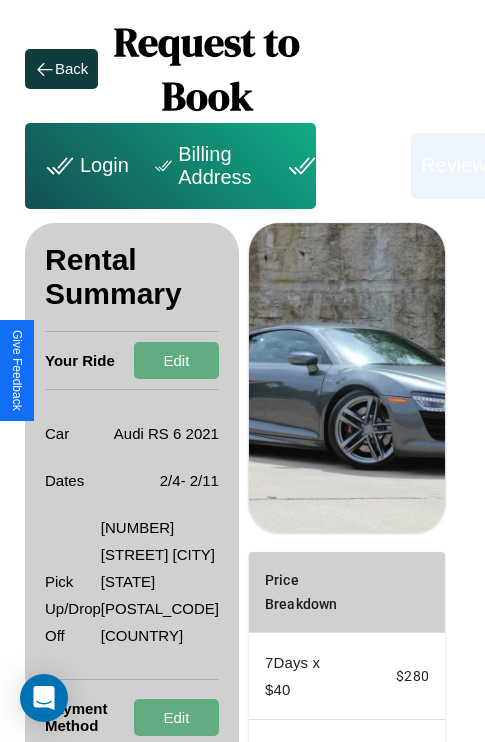 scroll, scrollTop: 328, scrollLeft: 72, axis: both 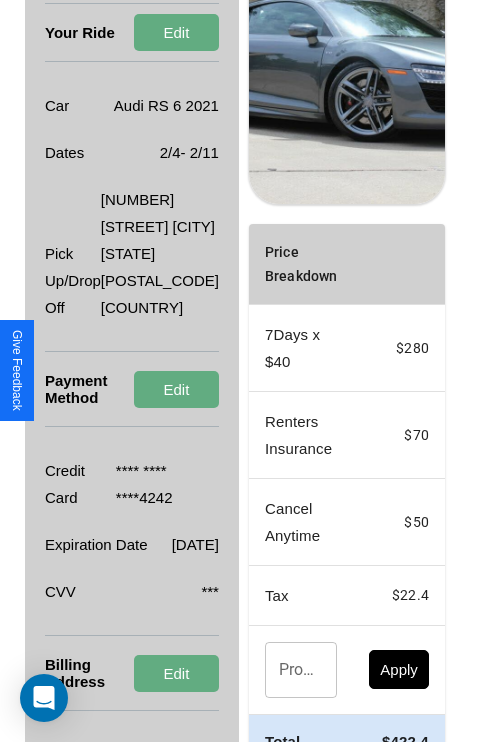 click on "Promo Code" at bounding box center (290, 670) 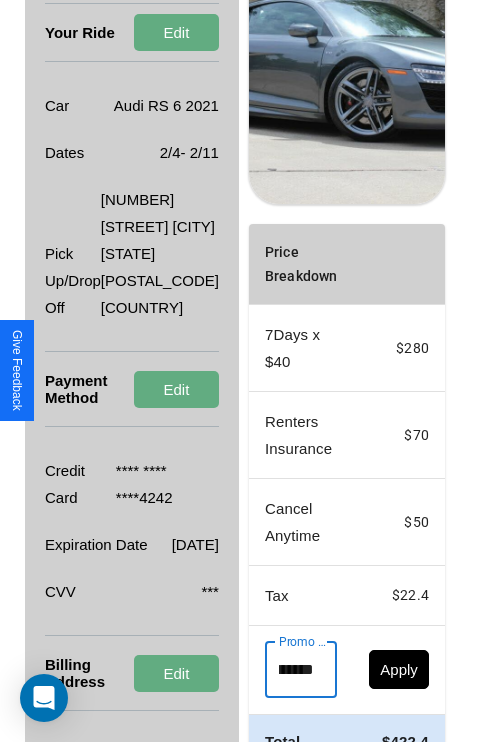 scroll, scrollTop: 0, scrollLeft: 96, axis: horizontal 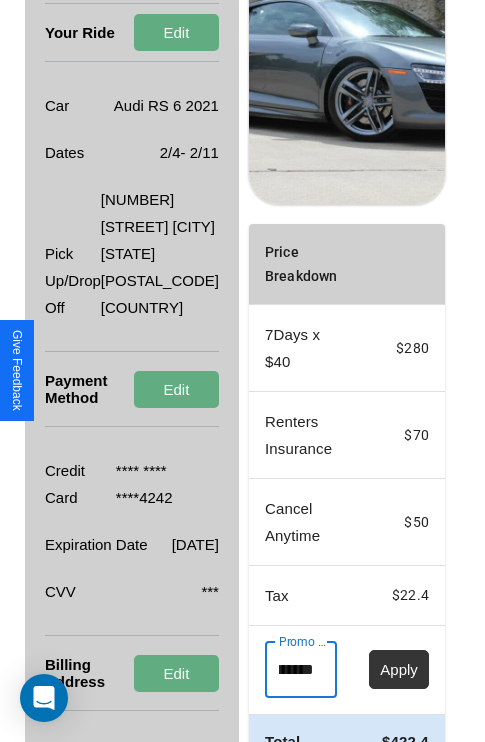 type on "**********" 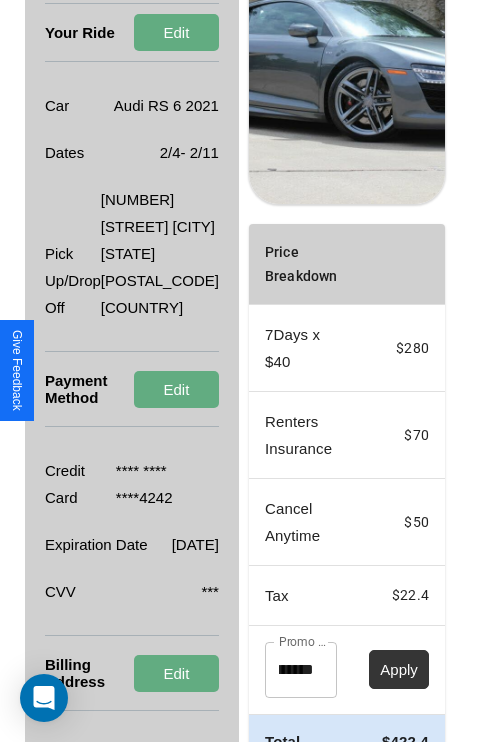 scroll, scrollTop: 0, scrollLeft: 0, axis: both 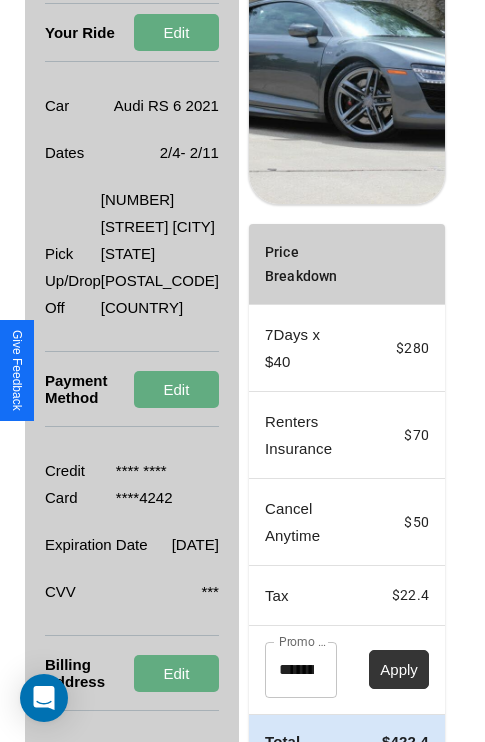 click on "Apply" at bounding box center [399, 669] 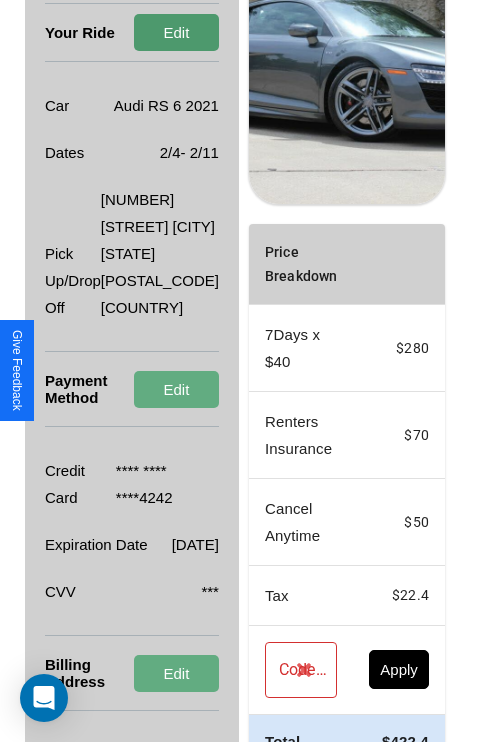 click on "Edit" at bounding box center [176, 32] 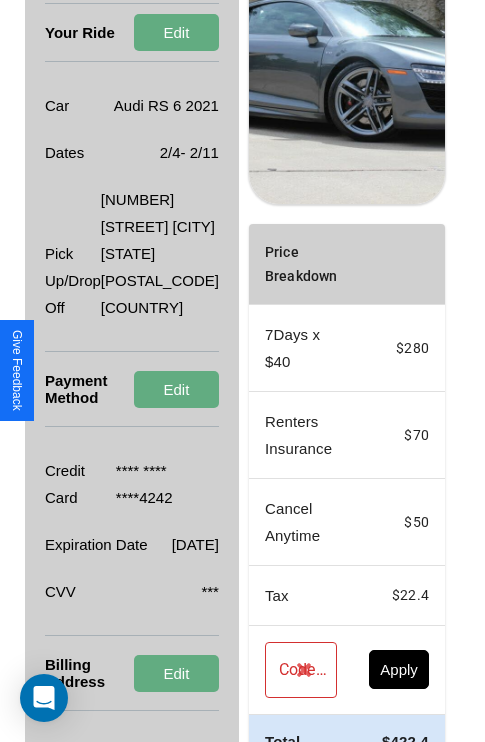 scroll, scrollTop: 0, scrollLeft: 72, axis: horizontal 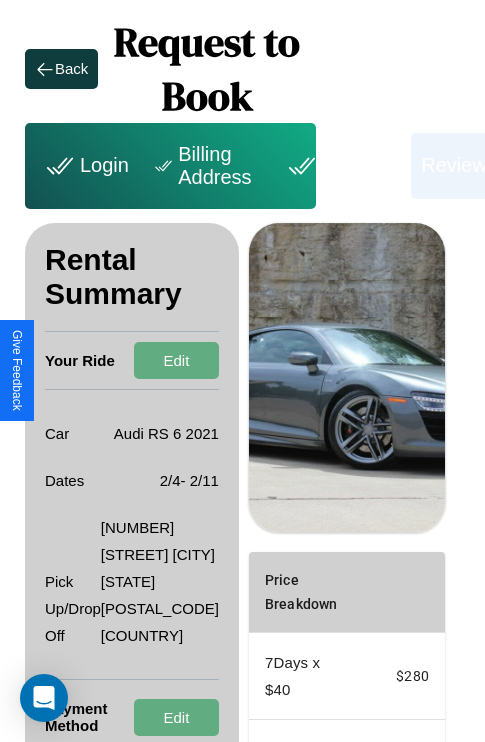 click on "Payment" at bounding box center [341, 166] 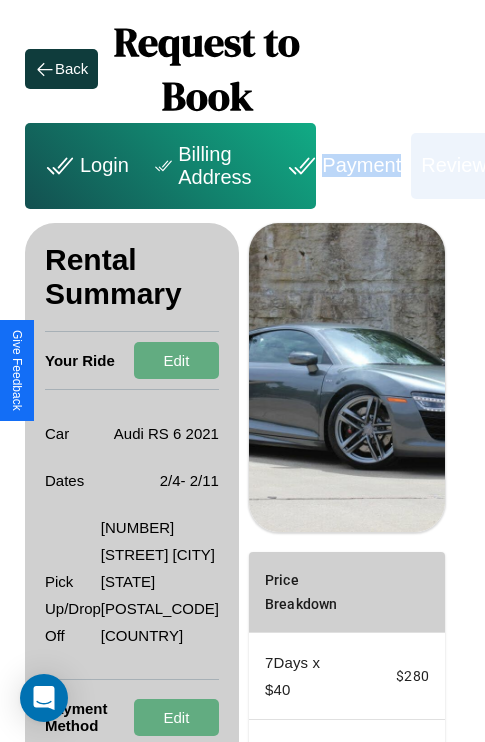 click on "Payment" at bounding box center [341, 166] 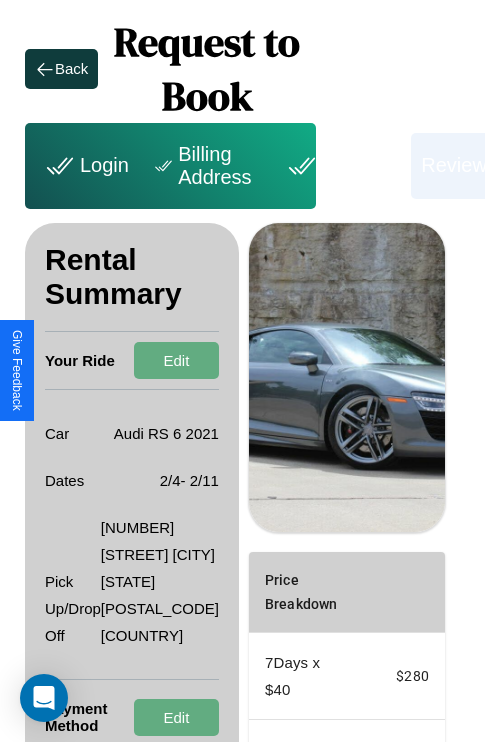 click on "Payment" at bounding box center (341, 166) 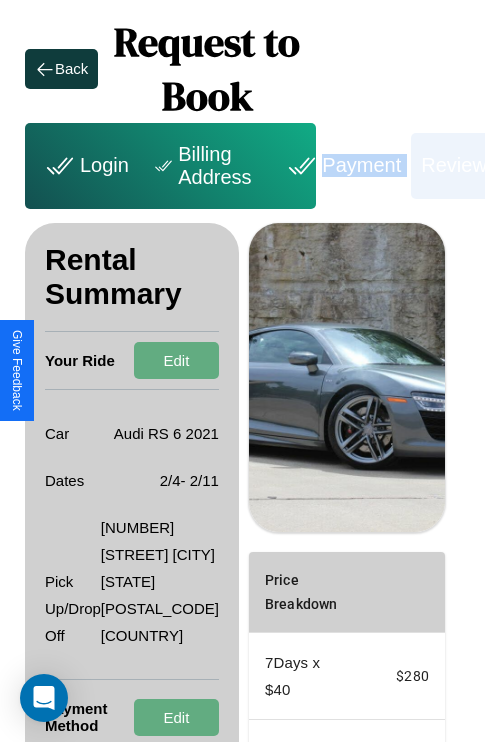 click on "Payment" at bounding box center (341, 166) 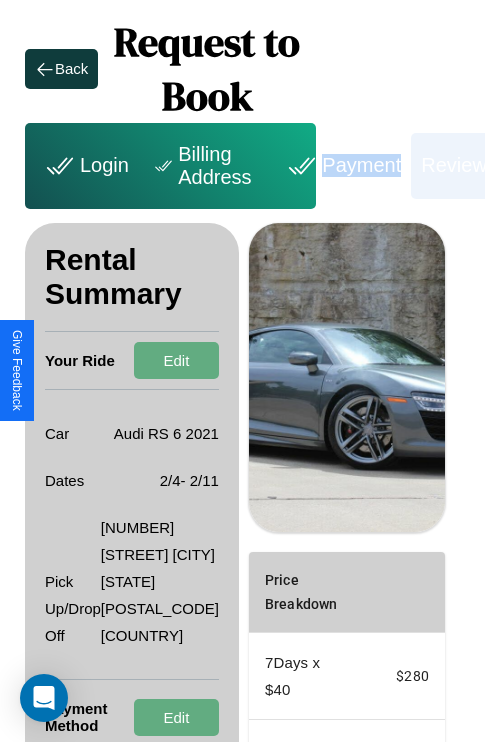 click on "Payment" at bounding box center [341, 166] 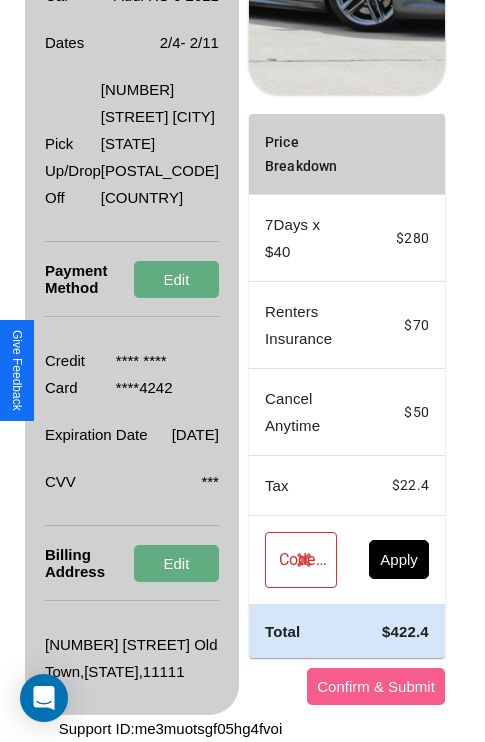 scroll, scrollTop: 482, scrollLeft: 72, axis: both 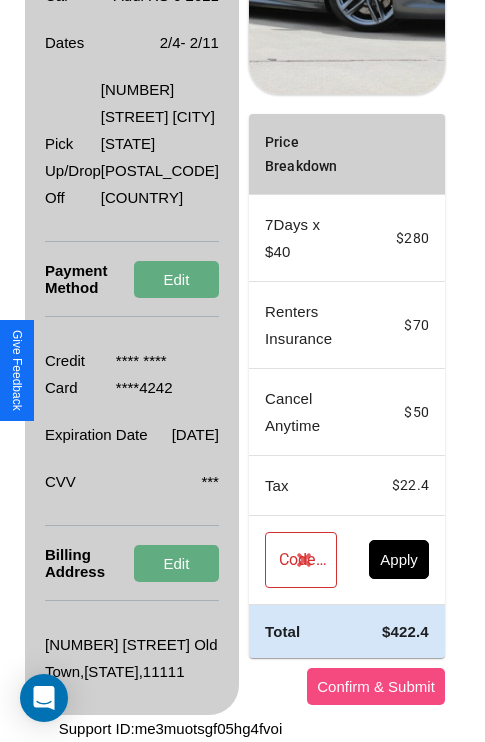 click on "Confirm & Submit" at bounding box center [376, 686] 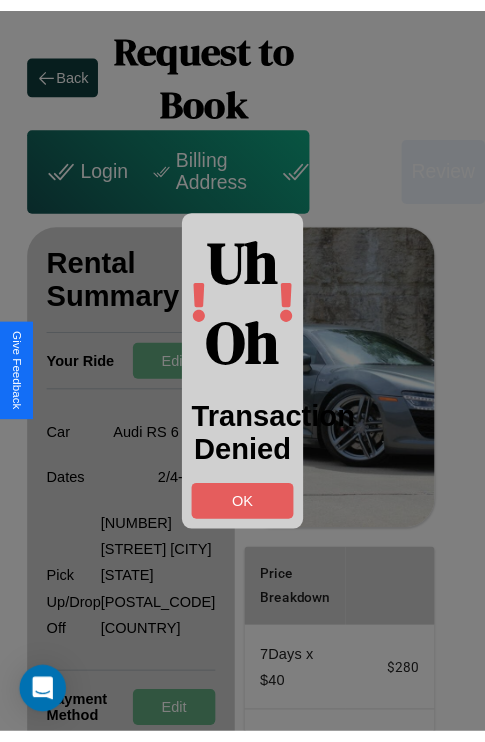 scroll, scrollTop: 0, scrollLeft: 69, axis: horizontal 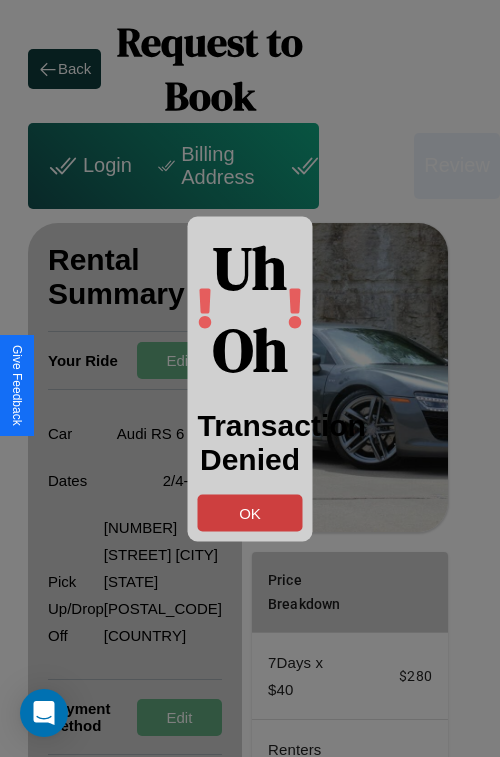 click on "OK" at bounding box center (250, 512) 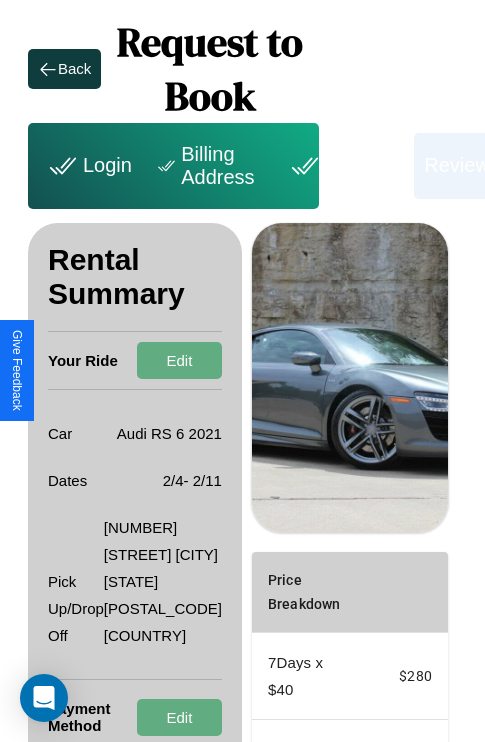 click on "Payment" at bounding box center (344, 166) 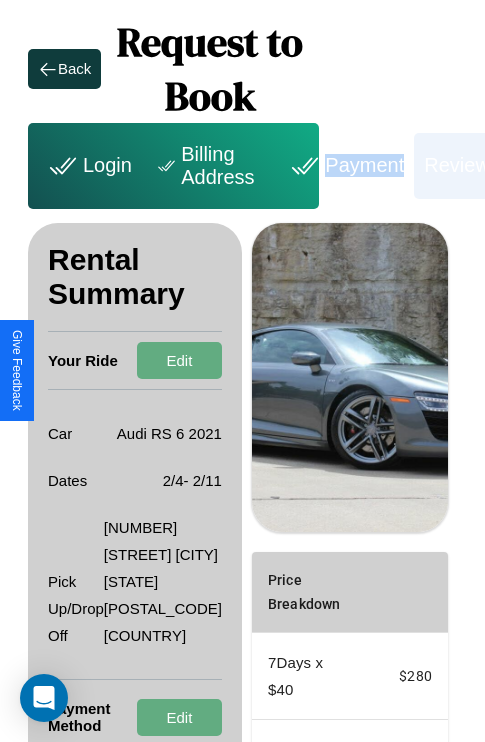 click on "Payment" at bounding box center (344, 166) 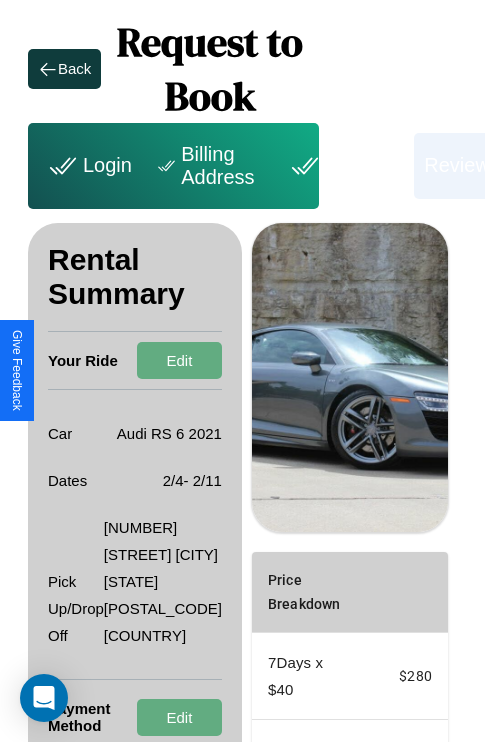 click on "Payment" at bounding box center (344, 166) 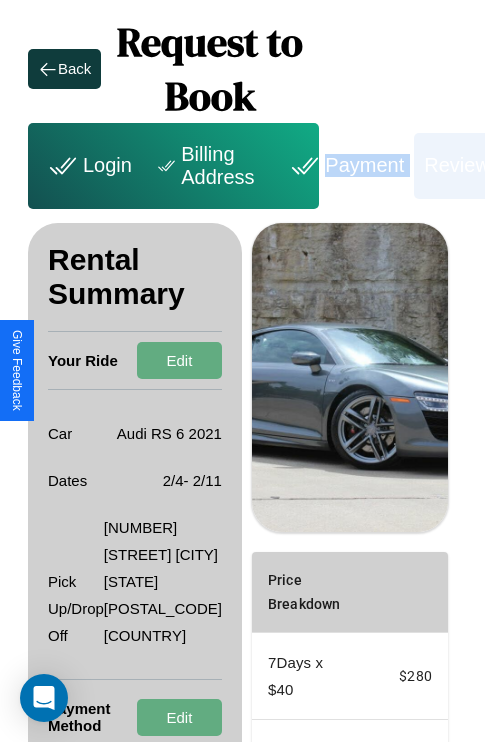 click on "Payment" at bounding box center [344, 166] 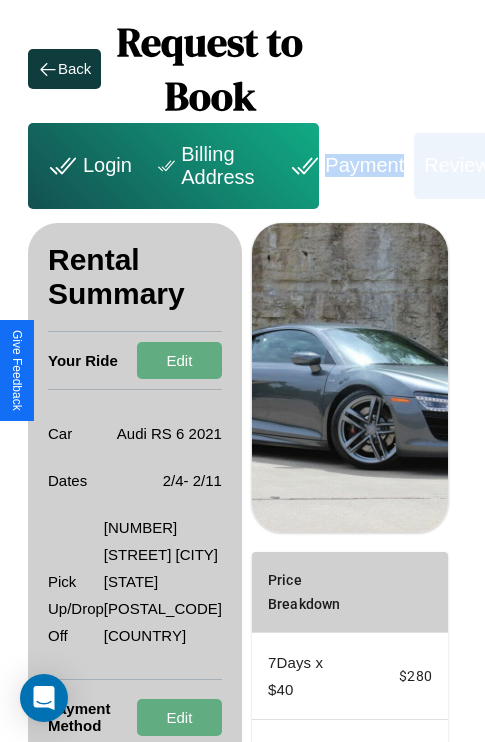 click on "Payment" at bounding box center (344, 166) 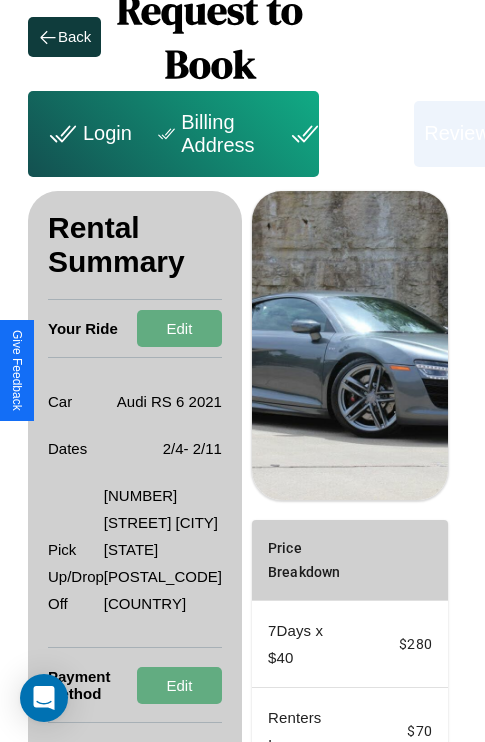 scroll, scrollTop: 0, scrollLeft: 69, axis: horizontal 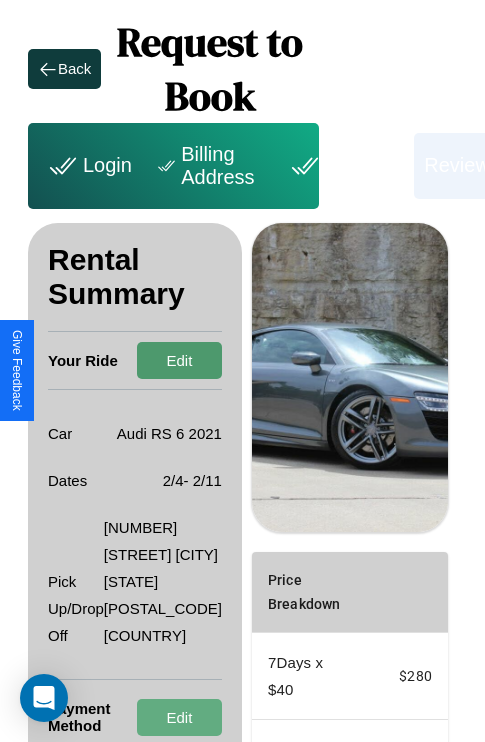 click on "Edit" at bounding box center (179, 360) 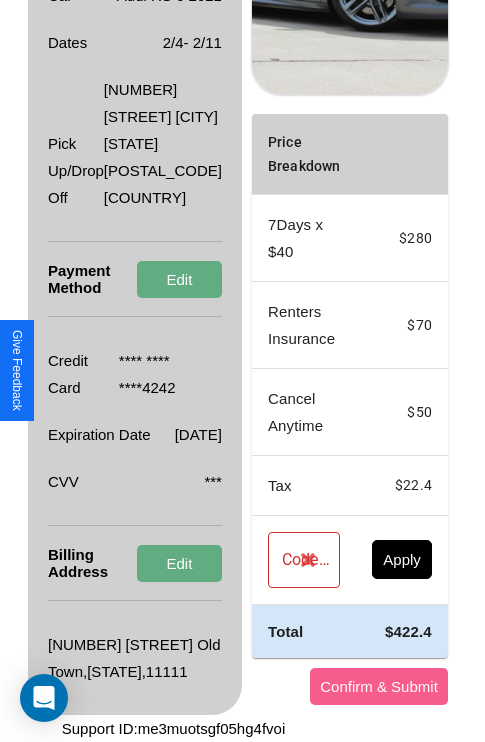 scroll, scrollTop: 482, scrollLeft: 69, axis: both 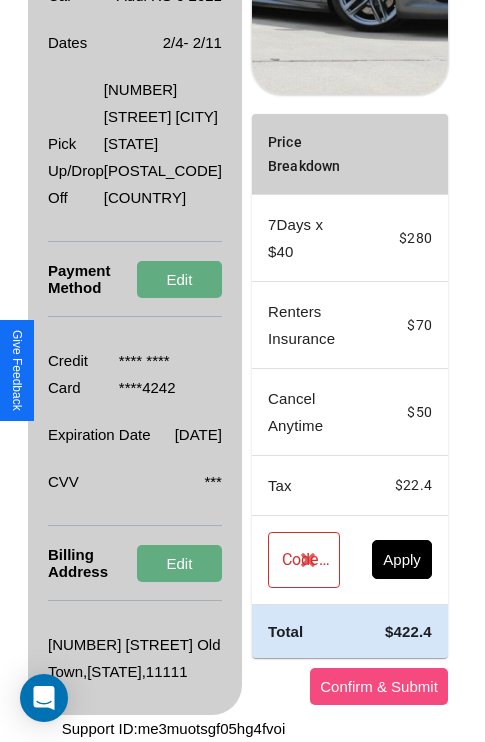 click on "Confirm & Submit" at bounding box center [379, 686] 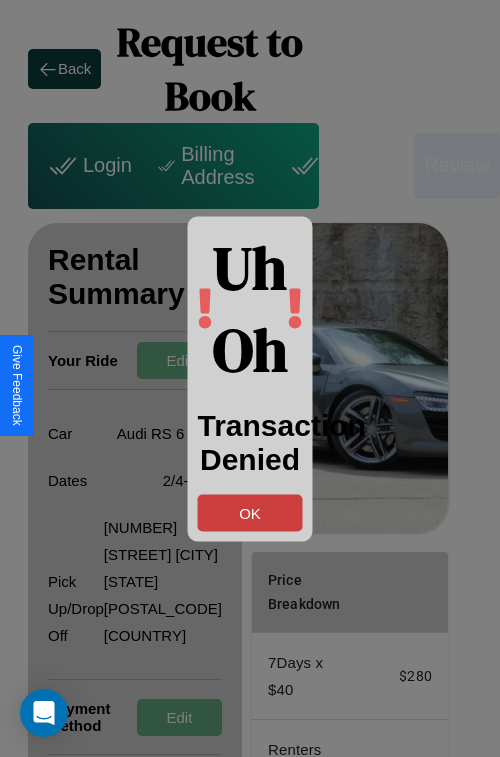 click on "OK" at bounding box center [250, 512] 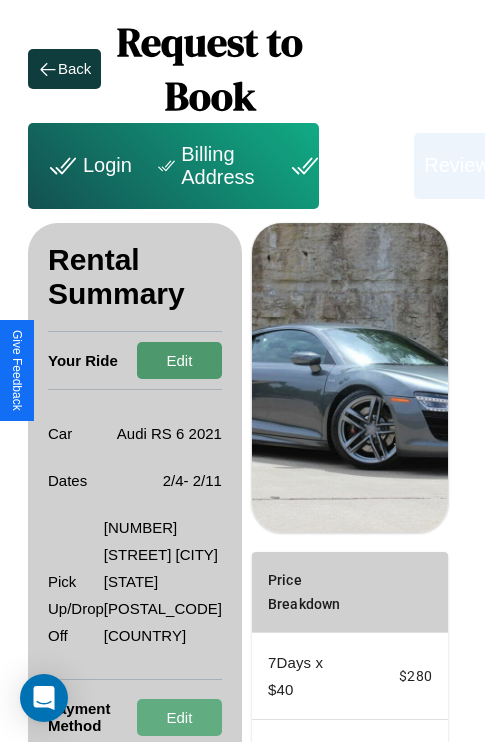 click on "Edit" at bounding box center [179, 360] 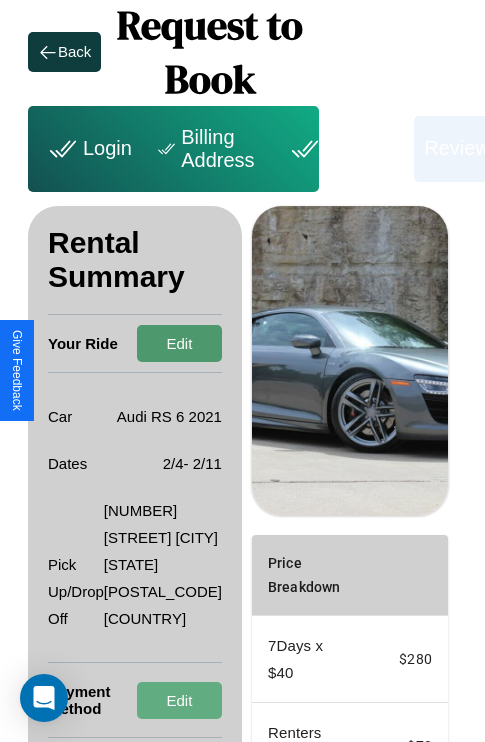 scroll, scrollTop: 0, scrollLeft: 69, axis: horizontal 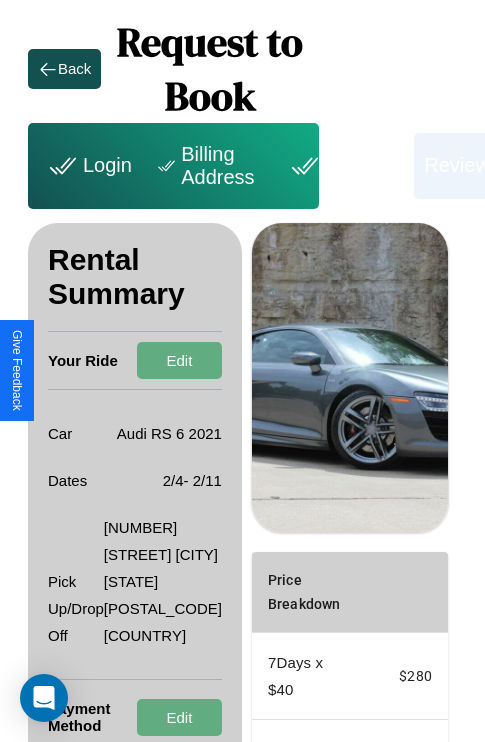 click on "Back" at bounding box center (74, 68) 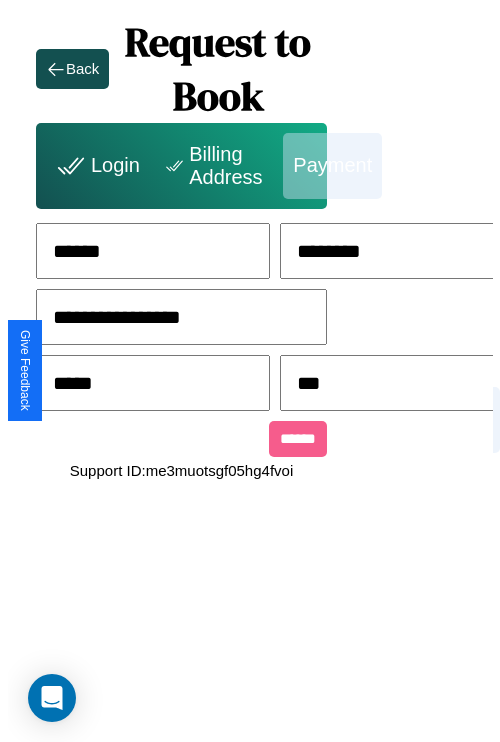scroll, scrollTop: 0, scrollLeft: 128, axis: horizontal 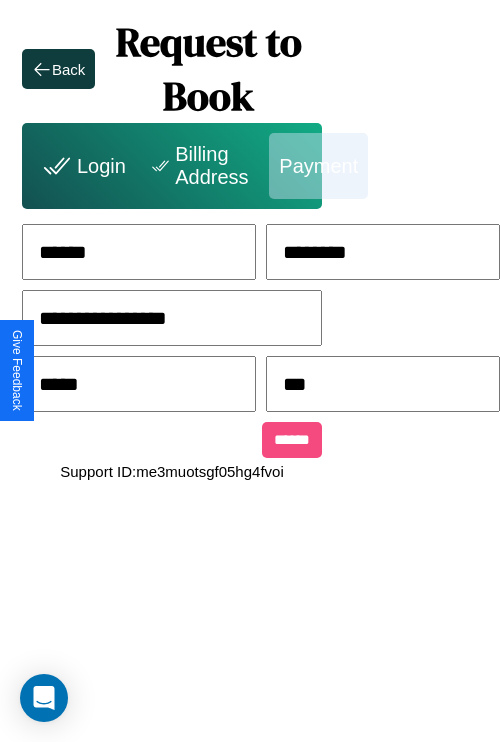 click on "******" at bounding box center [292, 440] 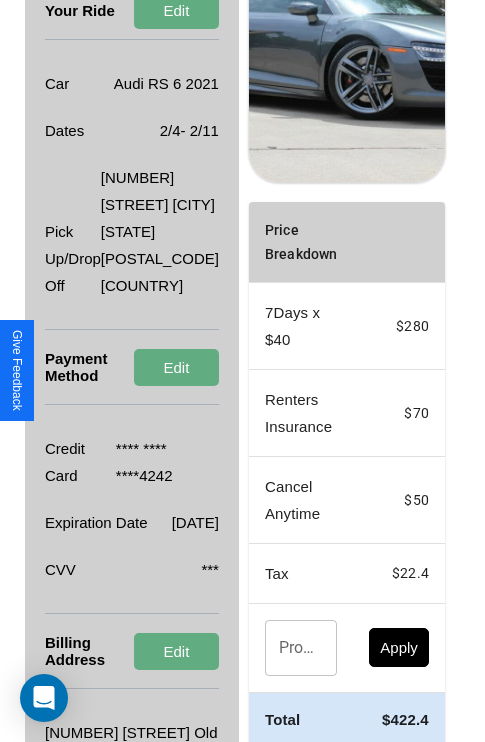 scroll, scrollTop: 482, scrollLeft: 72, axis: both 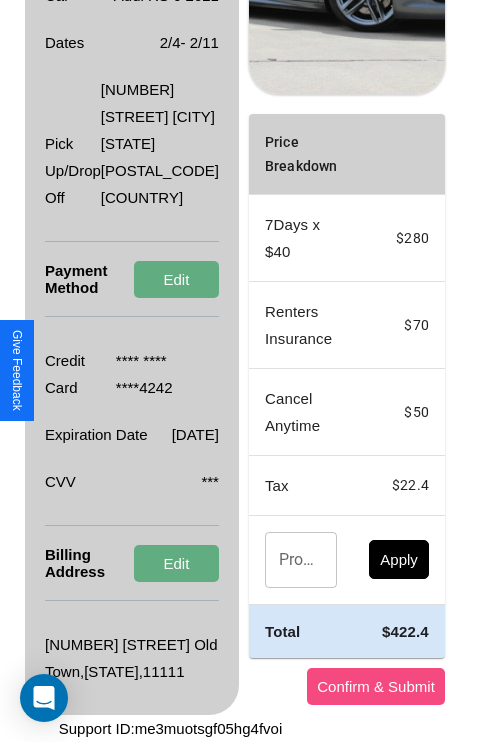 click on "Confirm & Submit" at bounding box center (376, 686) 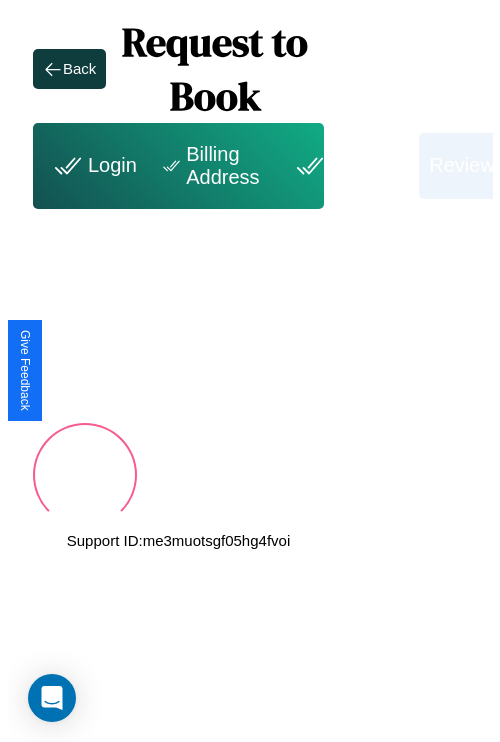 scroll, scrollTop: 0, scrollLeft: 72, axis: horizontal 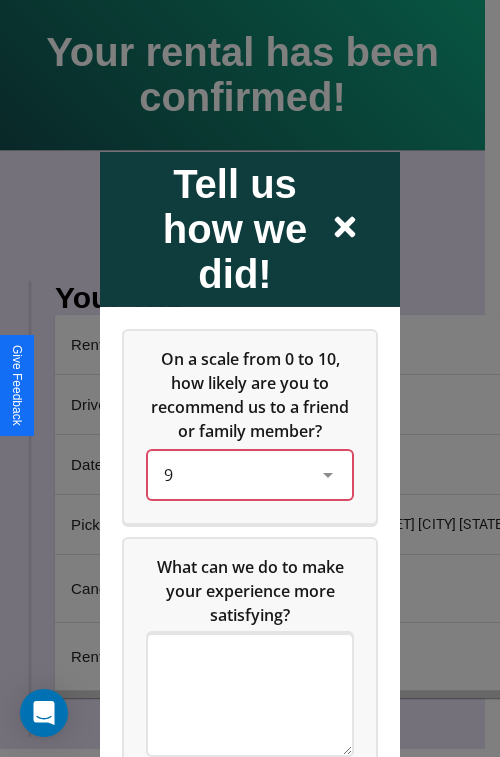 click on "9" at bounding box center (234, 474) 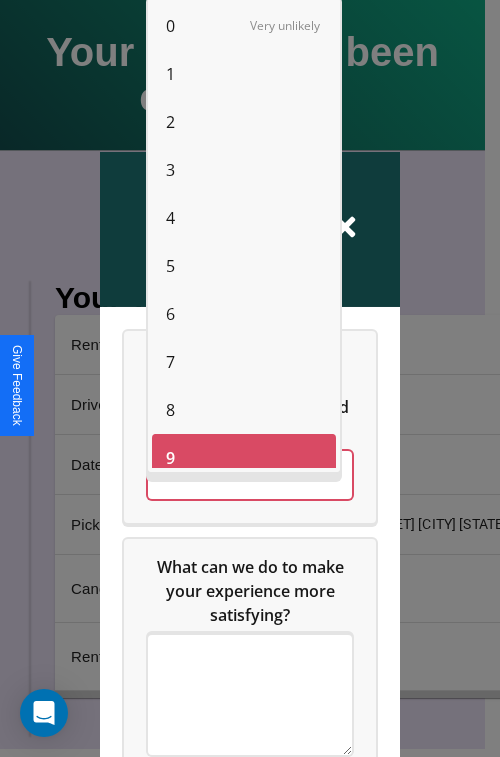 scroll, scrollTop: 14, scrollLeft: 0, axis: vertical 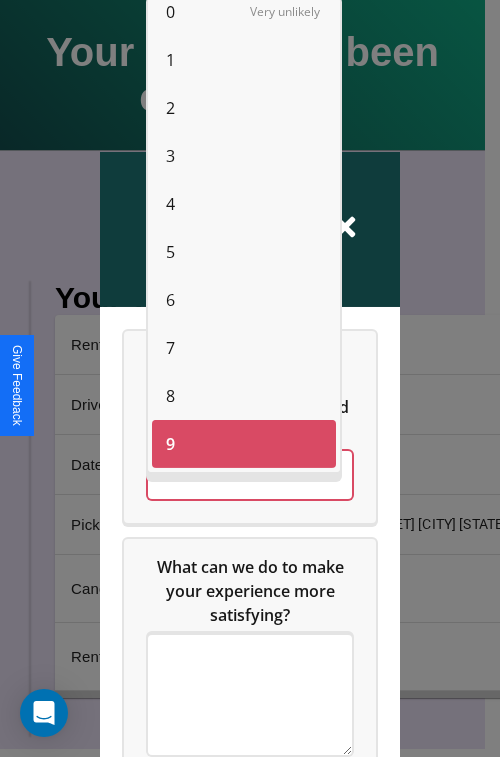 click on "4" at bounding box center (170, 204) 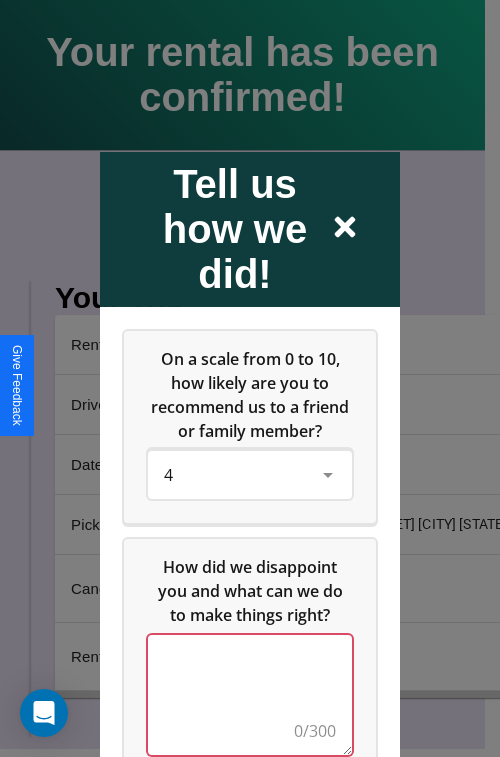 click at bounding box center [250, 694] 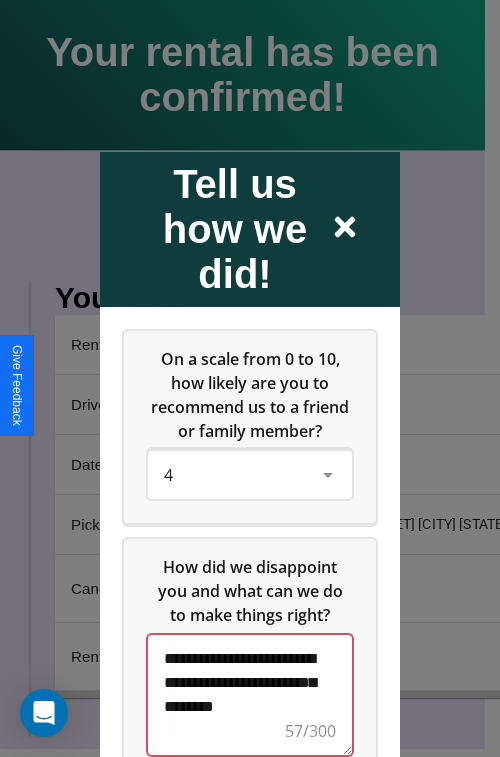 scroll, scrollTop: 5, scrollLeft: 0, axis: vertical 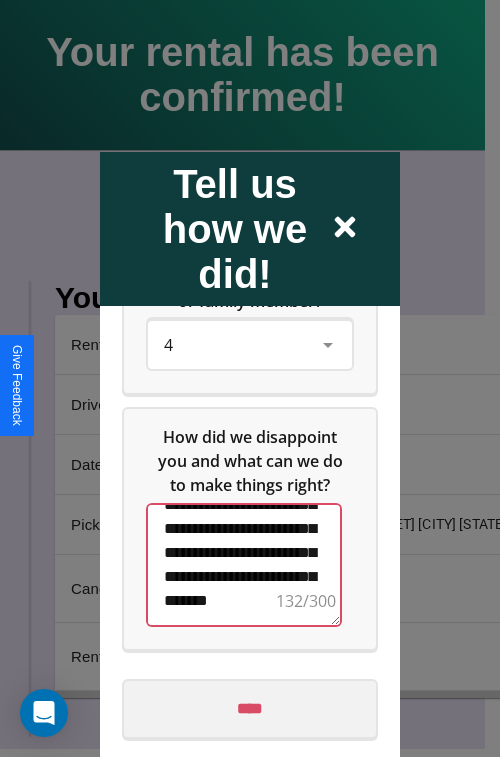 type on "**********" 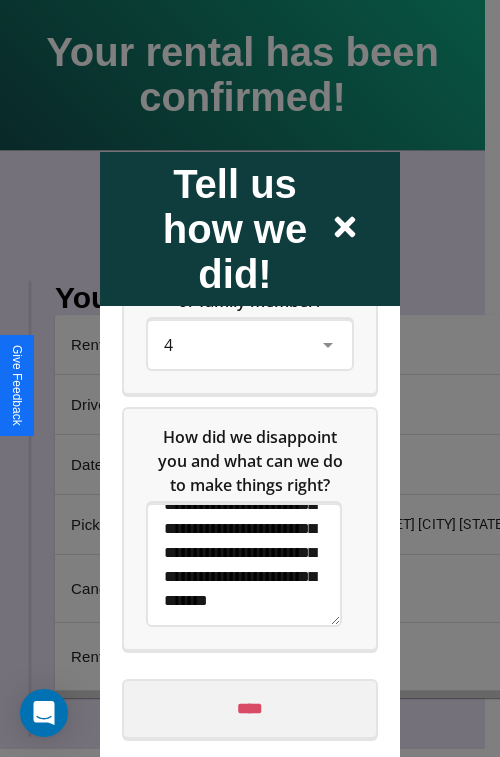 click on "****" at bounding box center (250, 708) 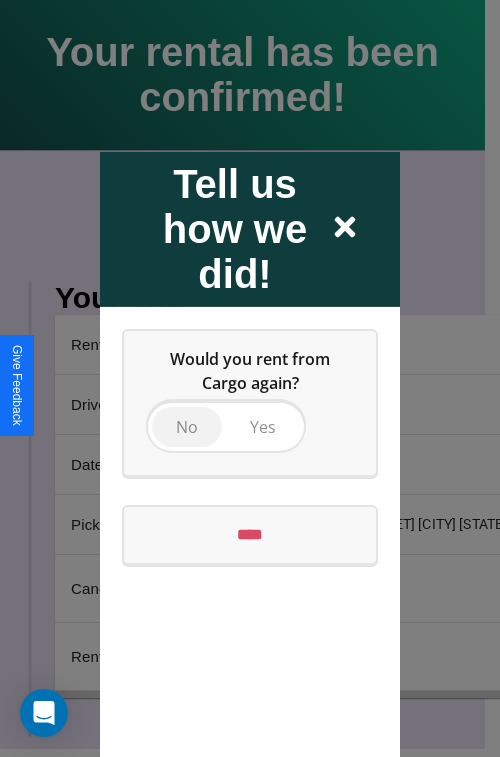 click on "No" at bounding box center [187, 426] 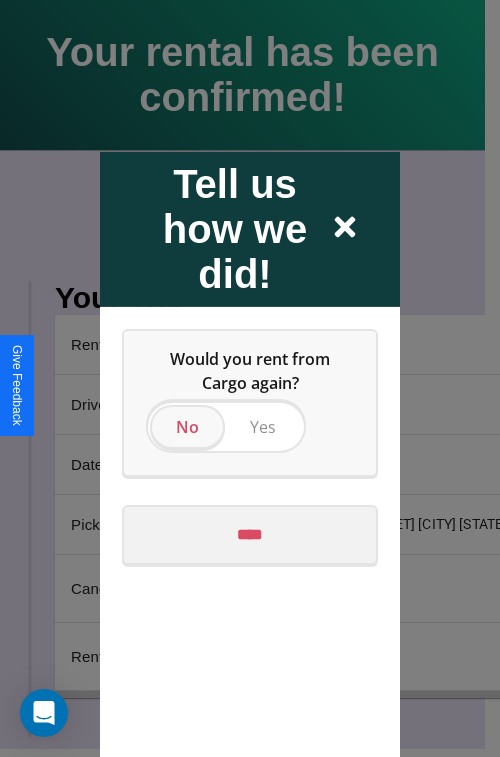 click on "****" at bounding box center [250, 534] 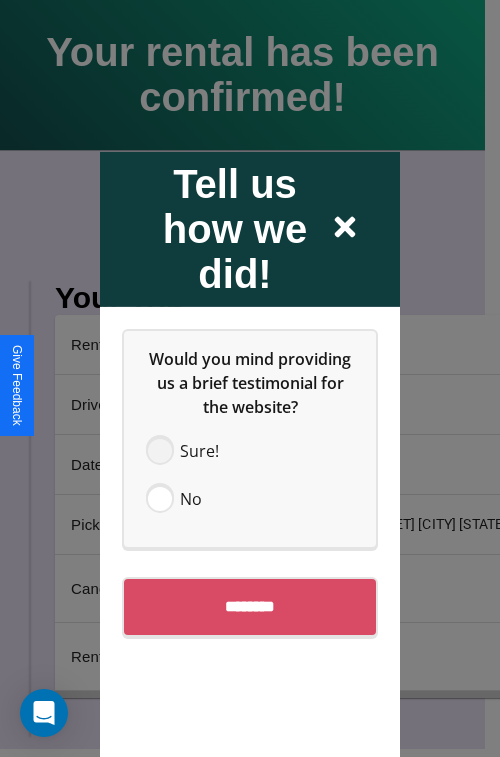 click at bounding box center (160, 450) 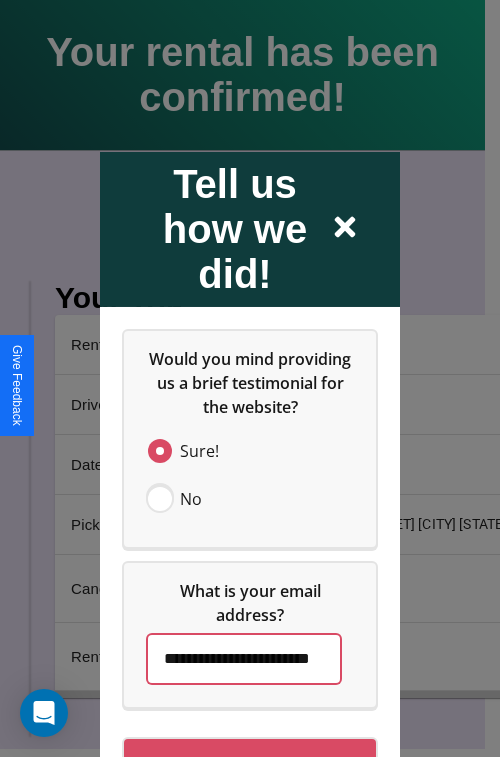scroll, scrollTop: 0, scrollLeft: 41, axis: horizontal 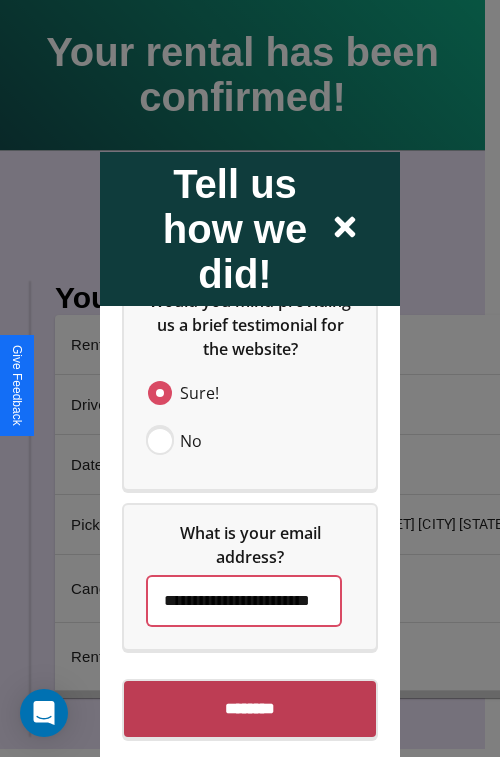 type on "**********" 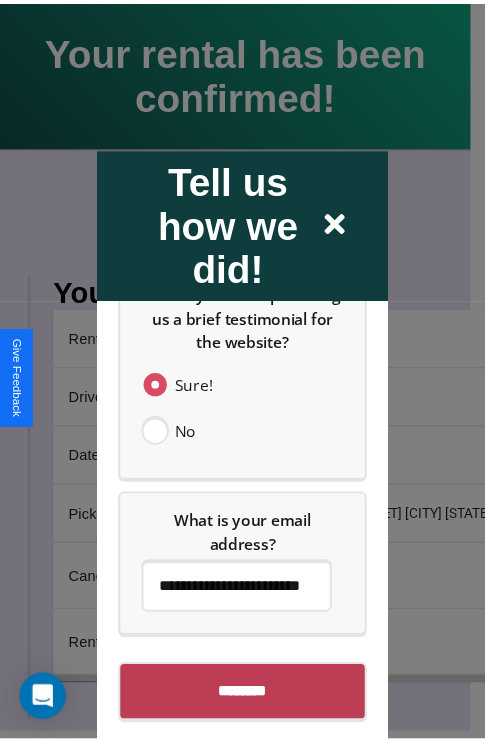 scroll, scrollTop: 0, scrollLeft: 0, axis: both 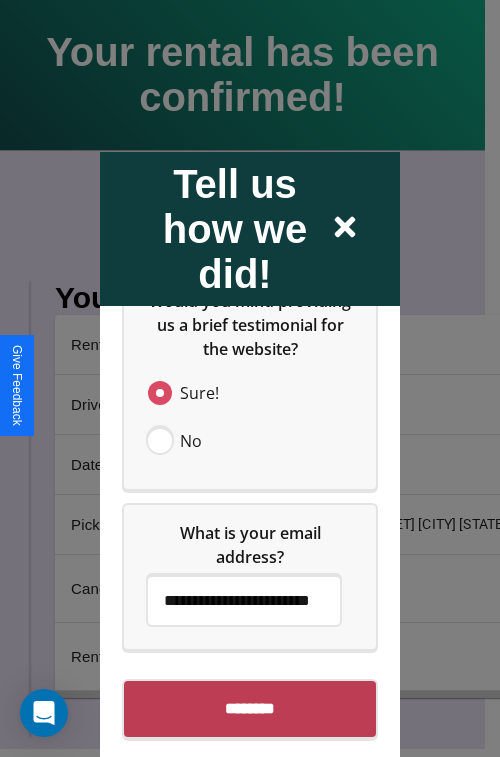 click on "********" at bounding box center (250, 708) 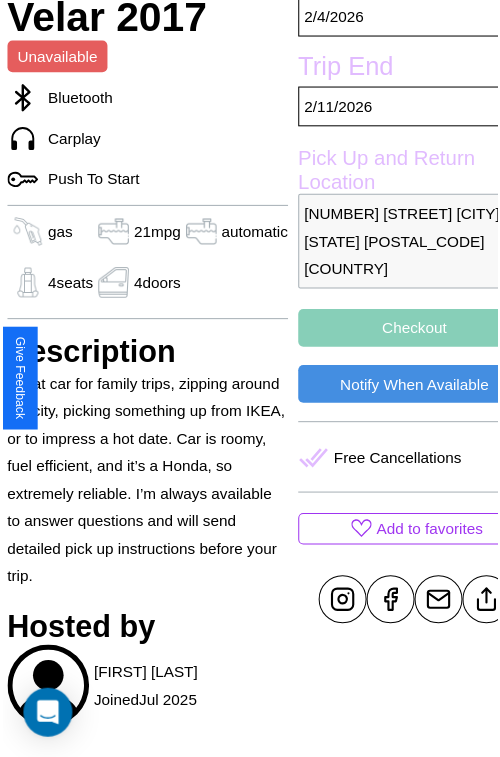 scroll, scrollTop: 655, scrollLeft: 84, axis: both 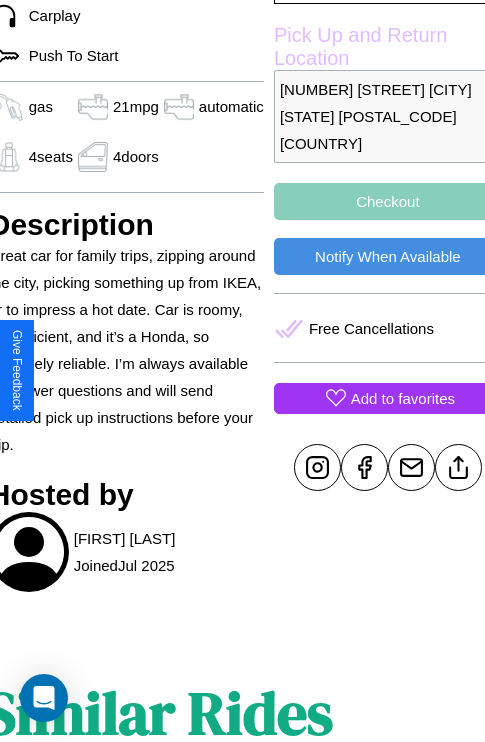 click on "Add to favorites" at bounding box center [403, 398] 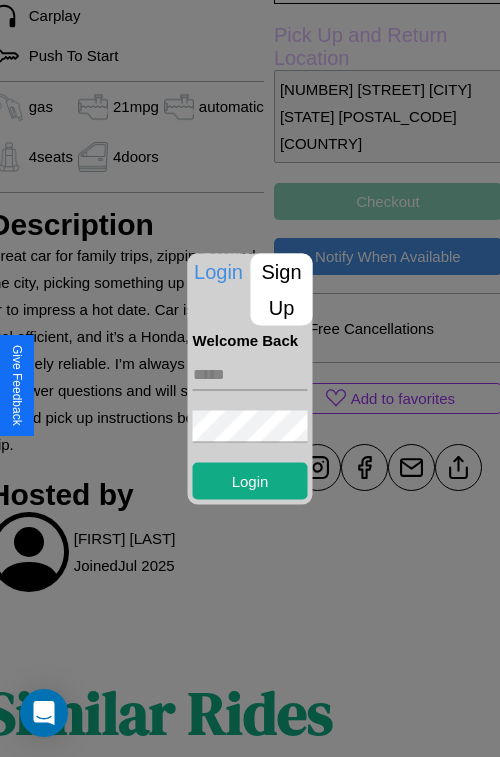 click at bounding box center [250, 374] 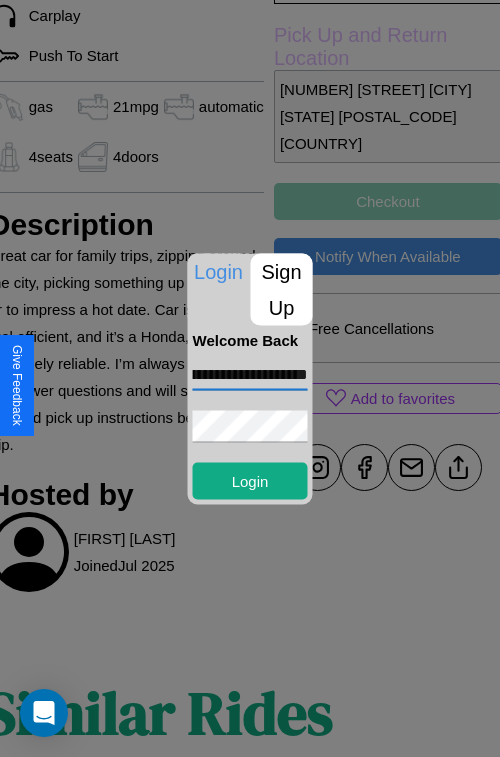 scroll, scrollTop: 0, scrollLeft: 82, axis: horizontal 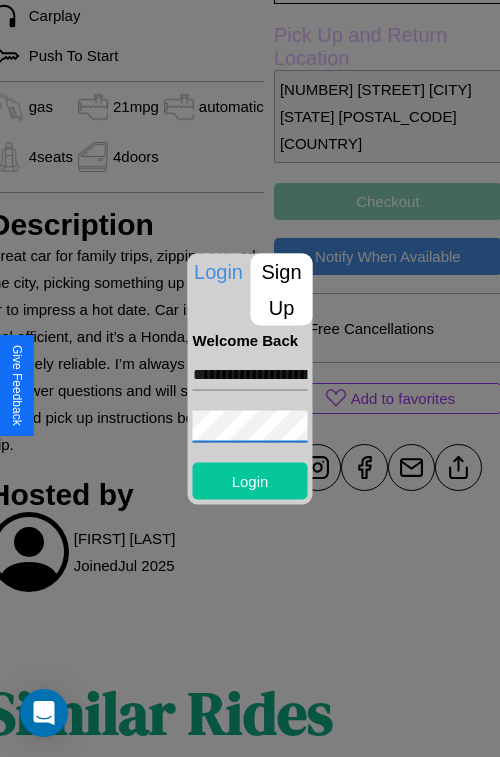 click on "Login" at bounding box center [250, 480] 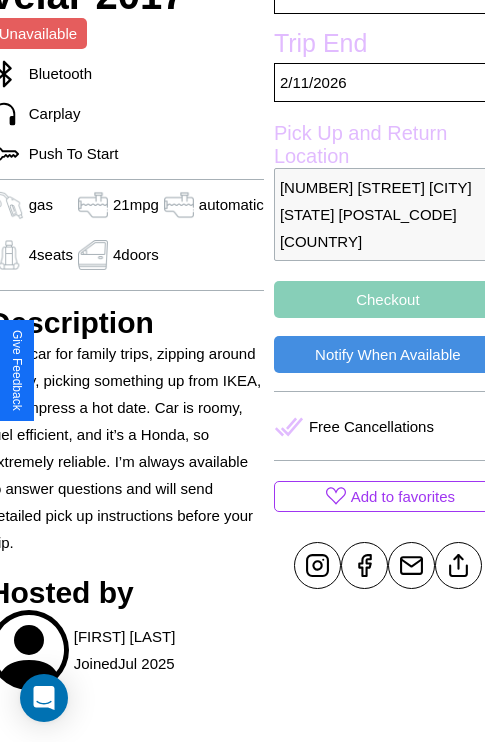 scroll, scrollTop: 458, scrollLeft: 84, axis: both 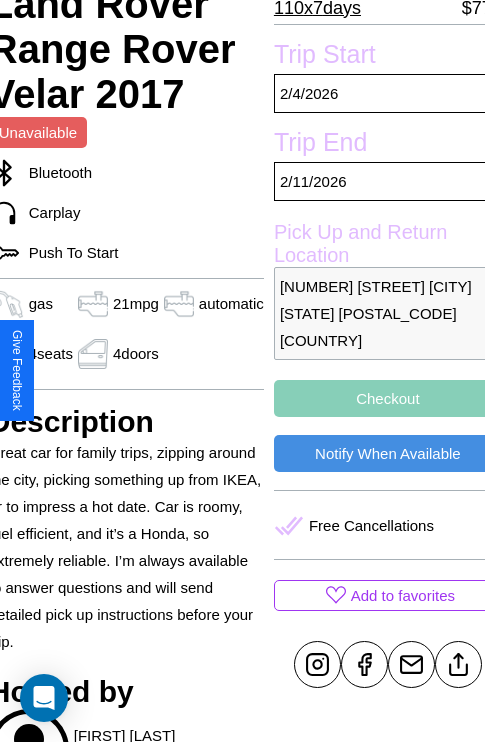 click on "Checkout" at bounding box center [388, 398] 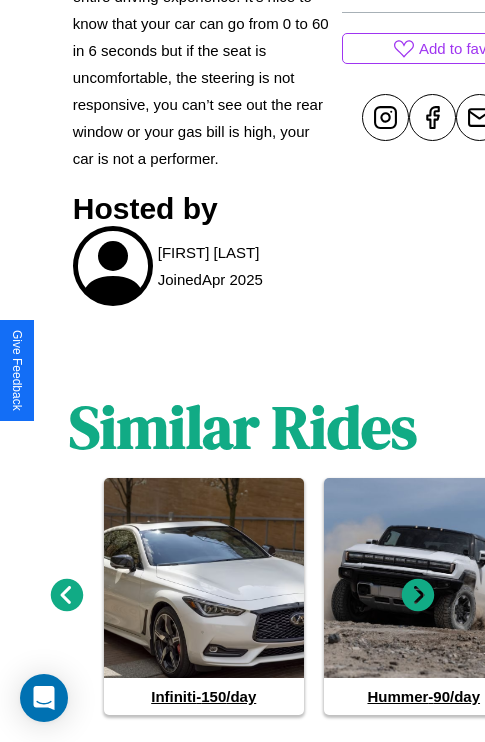 scroll, scrollTop: 989, scrollLeft: 0, axis: vertical 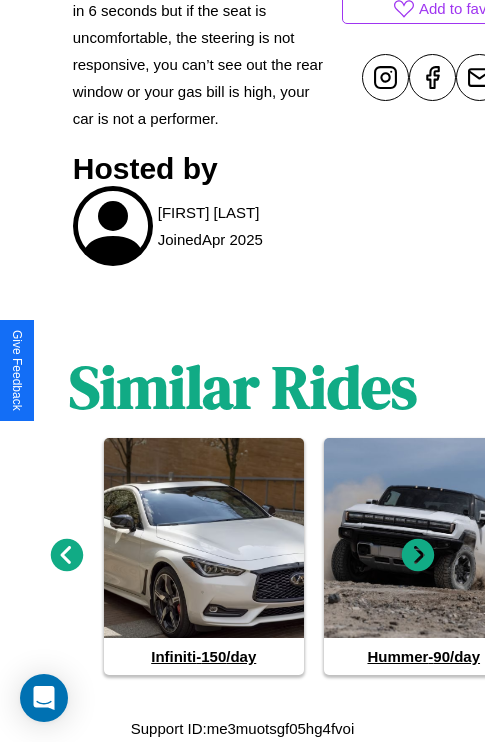 click 